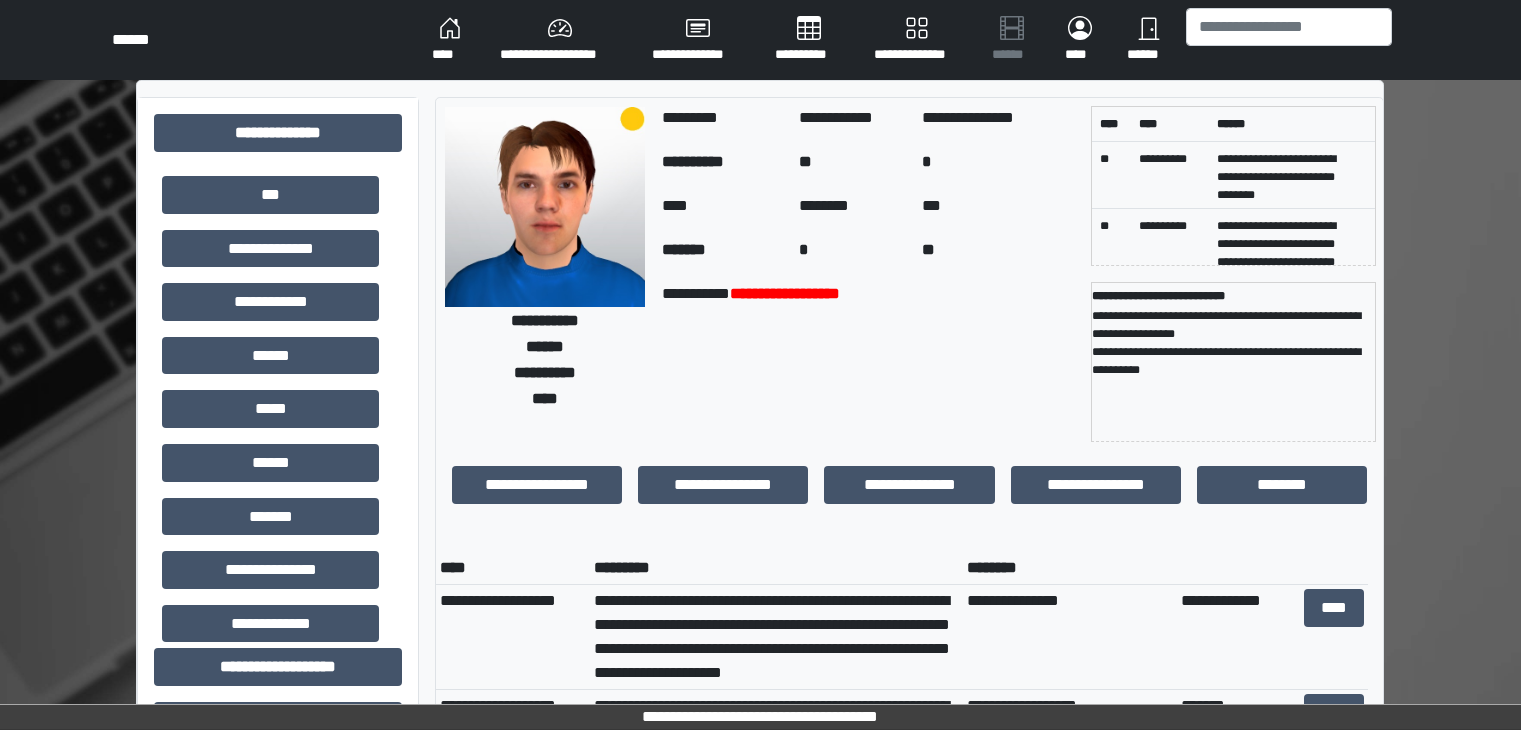 scroll, scrollTop: 0, scrollLeft: 0, axis: both 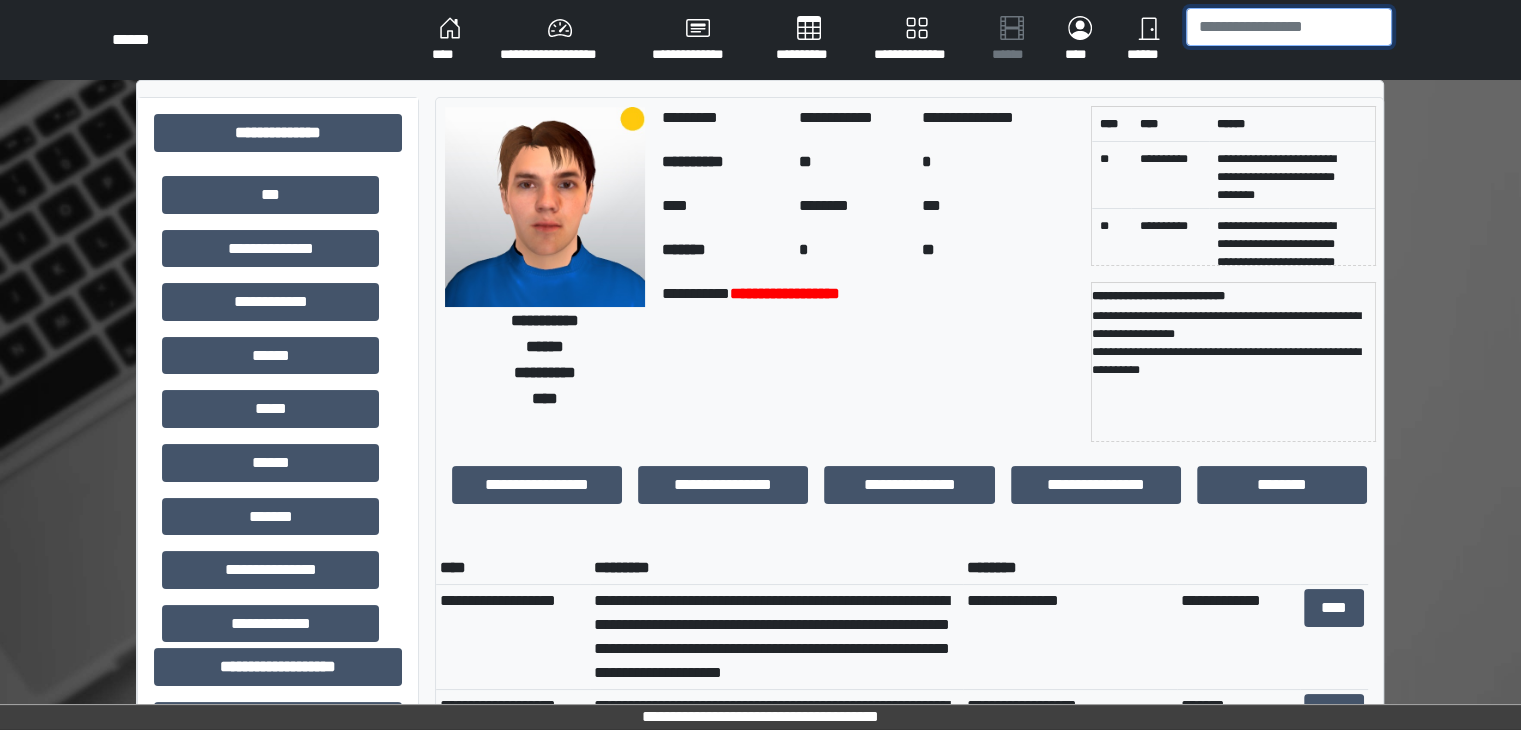 click at bounding box center [1289, 27] 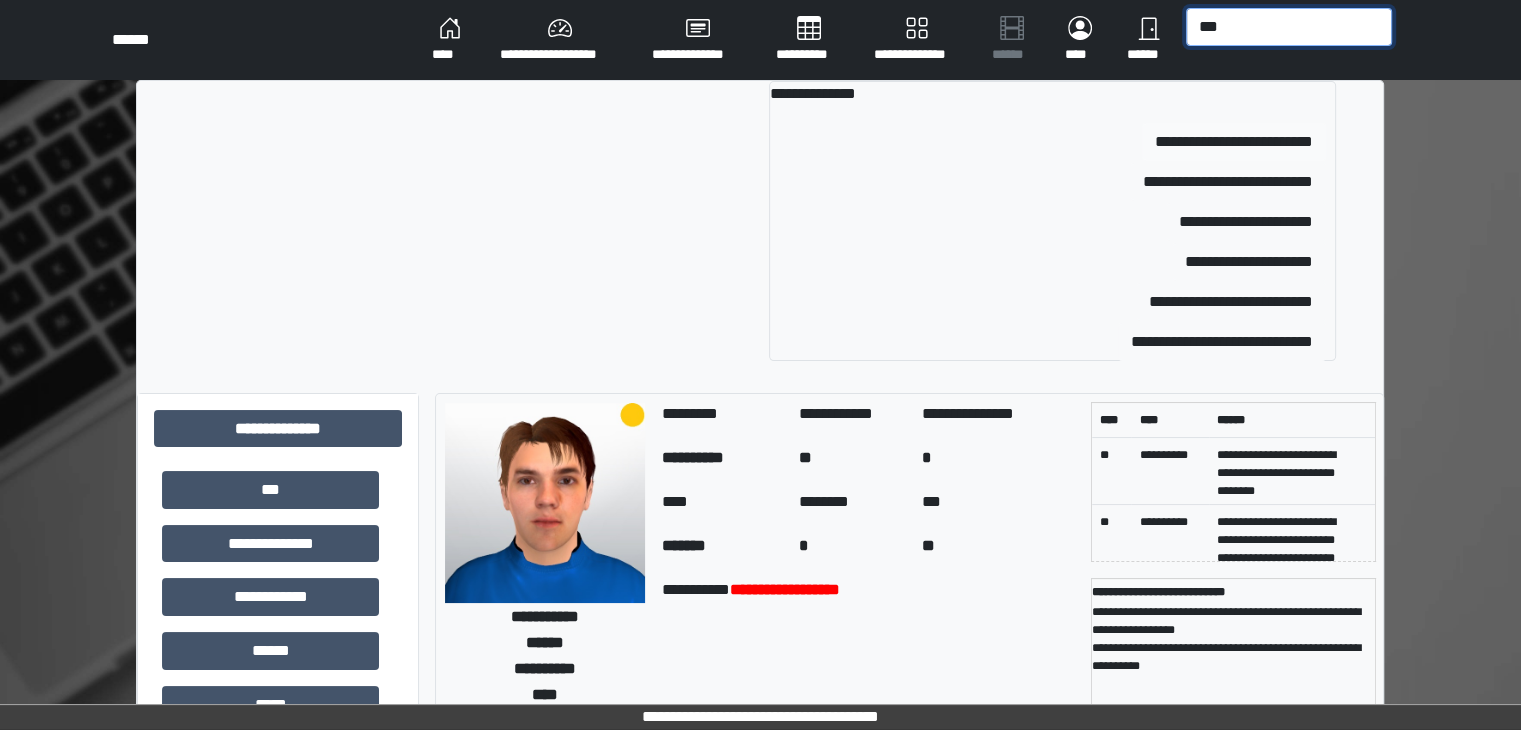 type on "***" 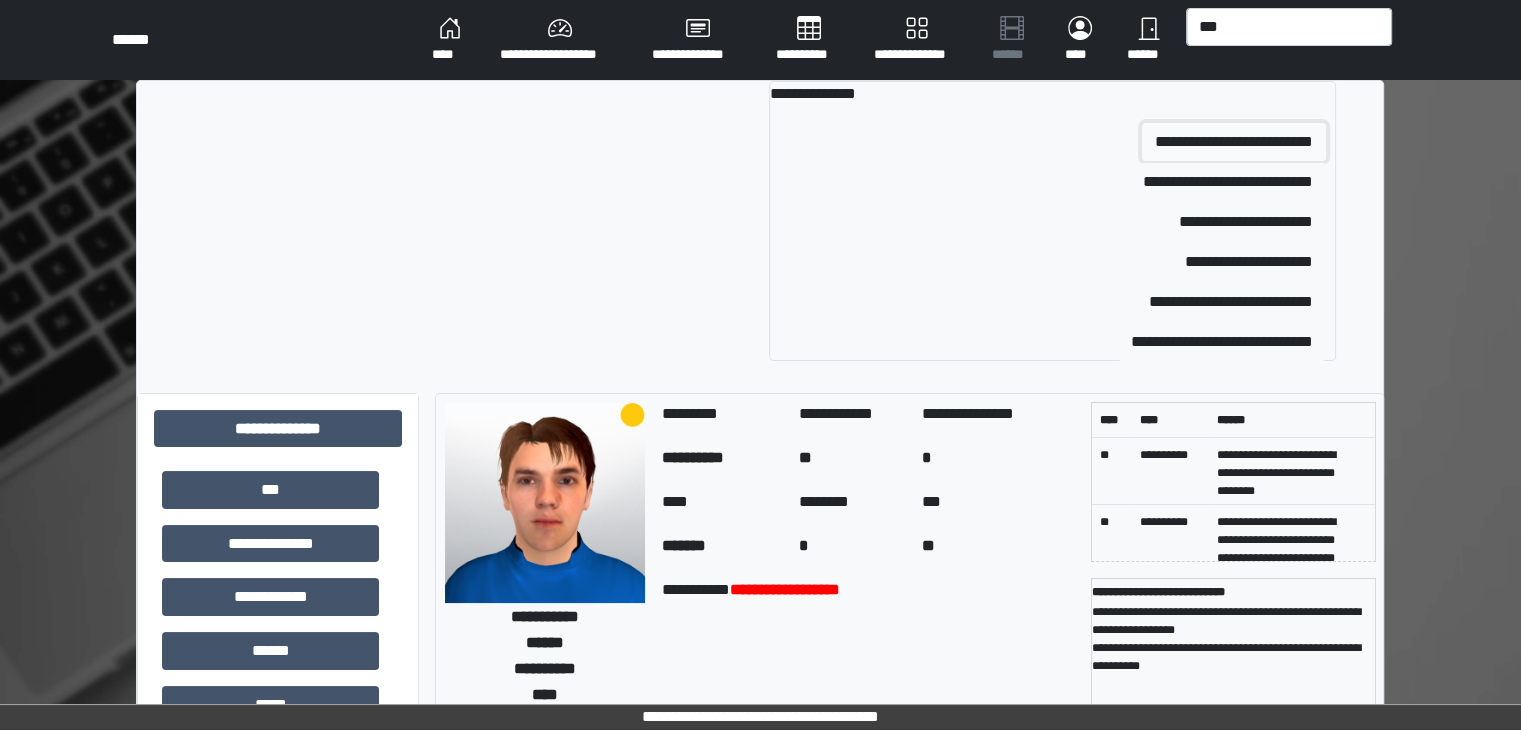 click on "**********" at bounding box center (1234, 142) 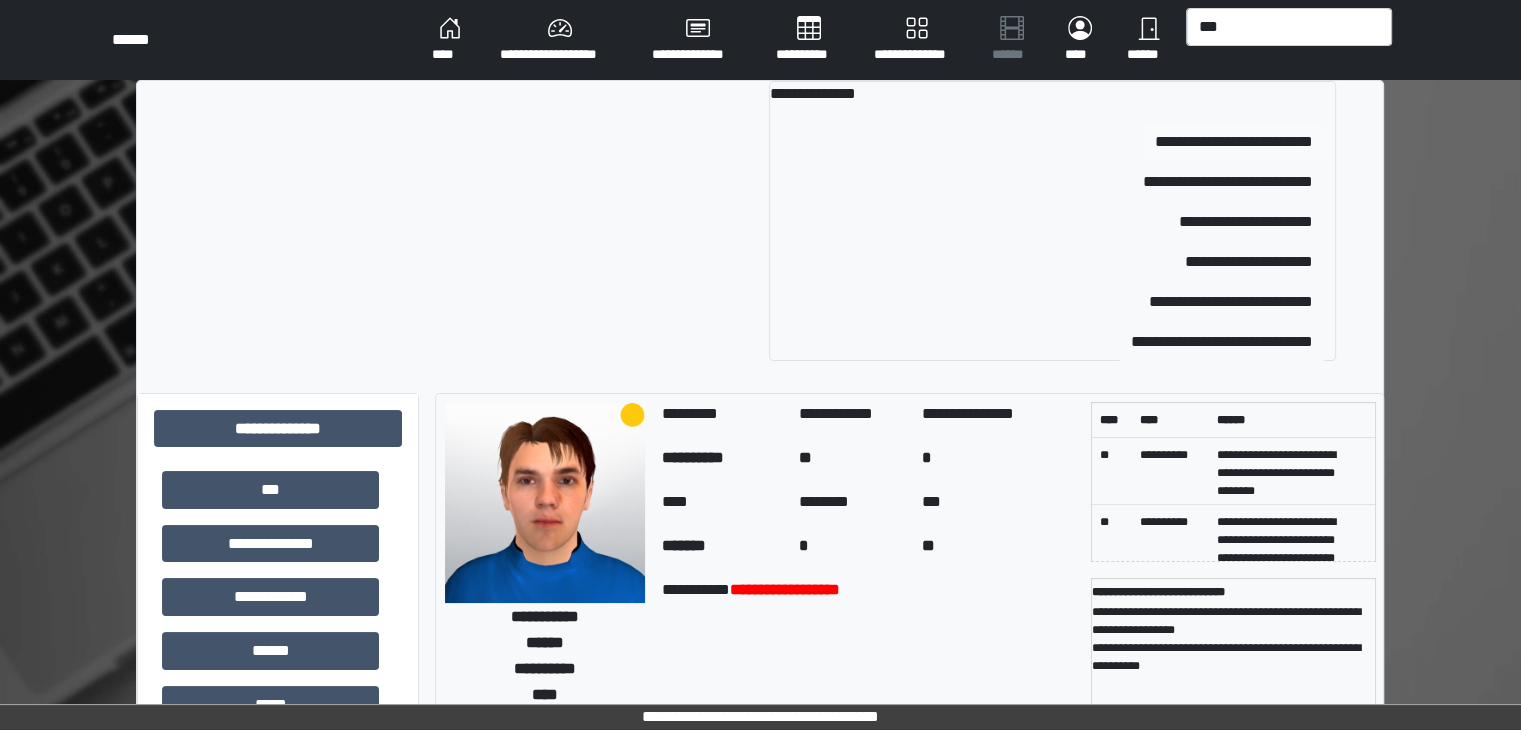 type 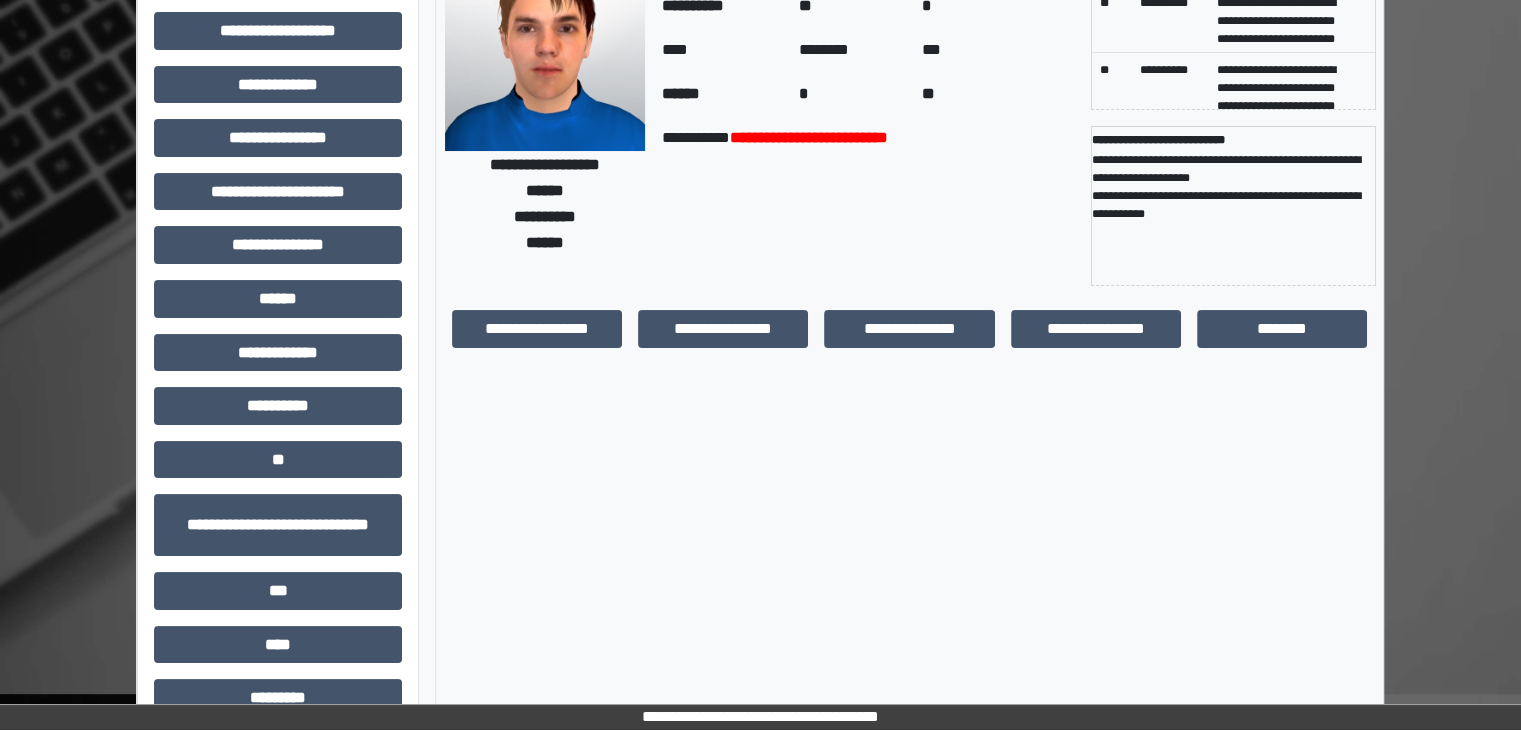 scroll, scrollTop: 181, scrollLeft: 0, axis: vertical 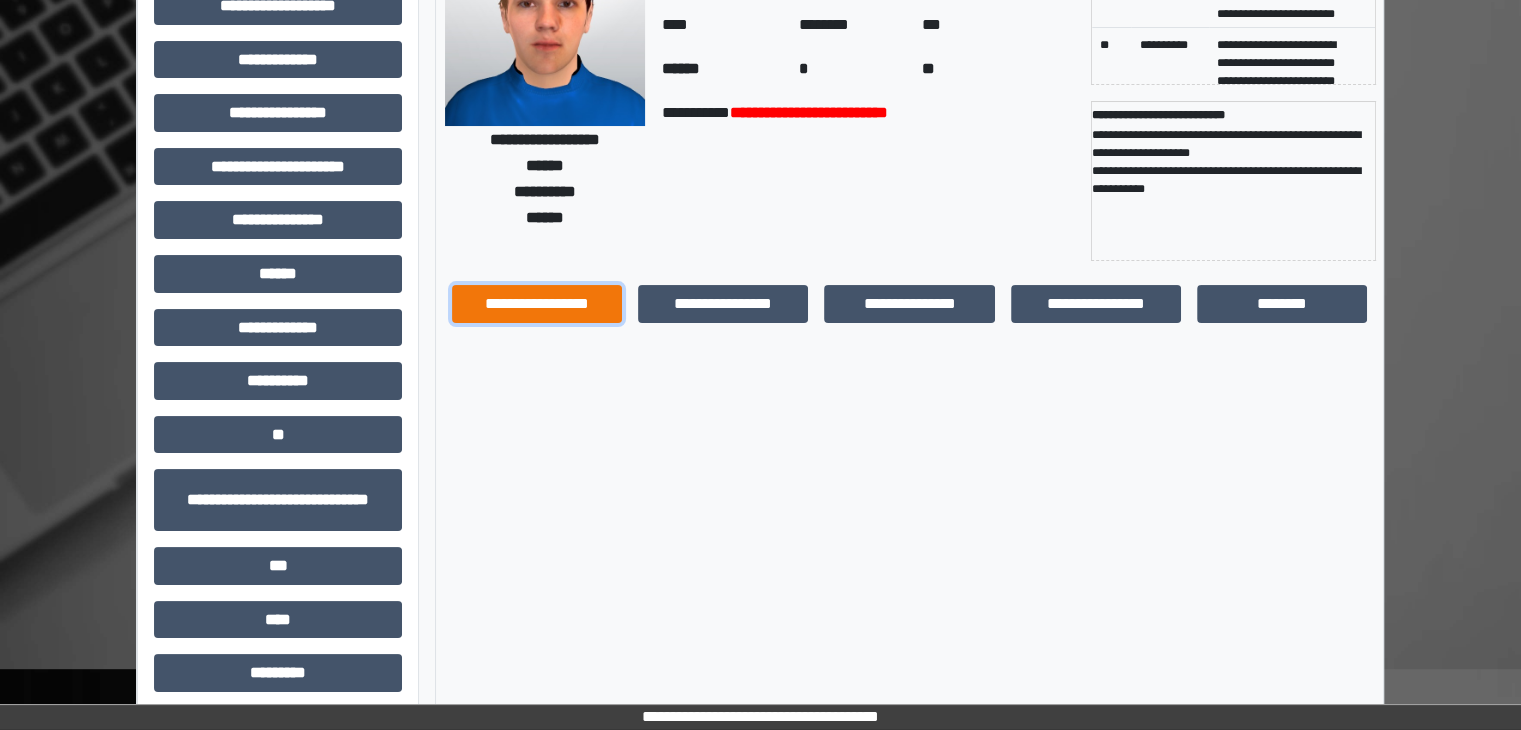click on "**********" at bounding box center (537, 304) 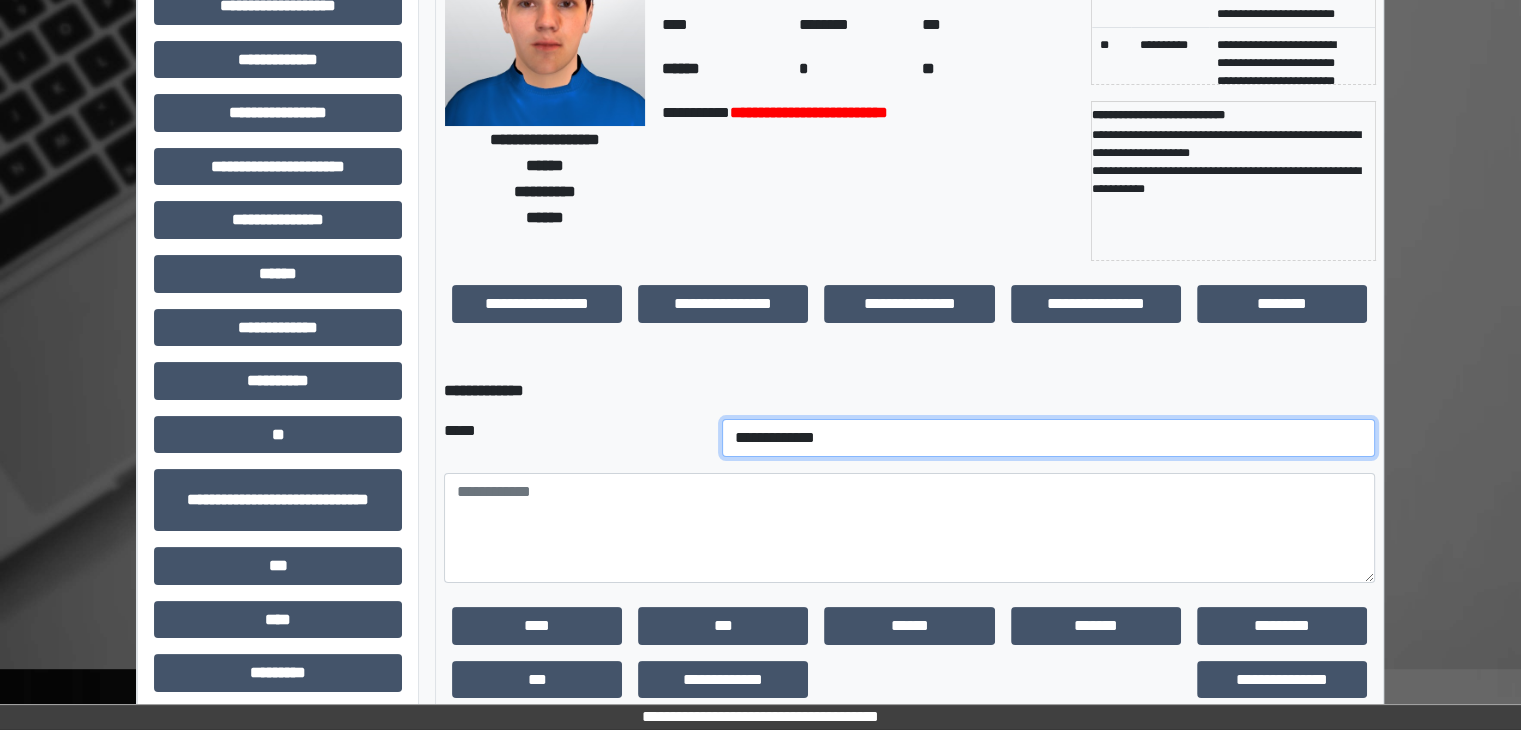 click on "**********" at bounding box center (1049, 438) 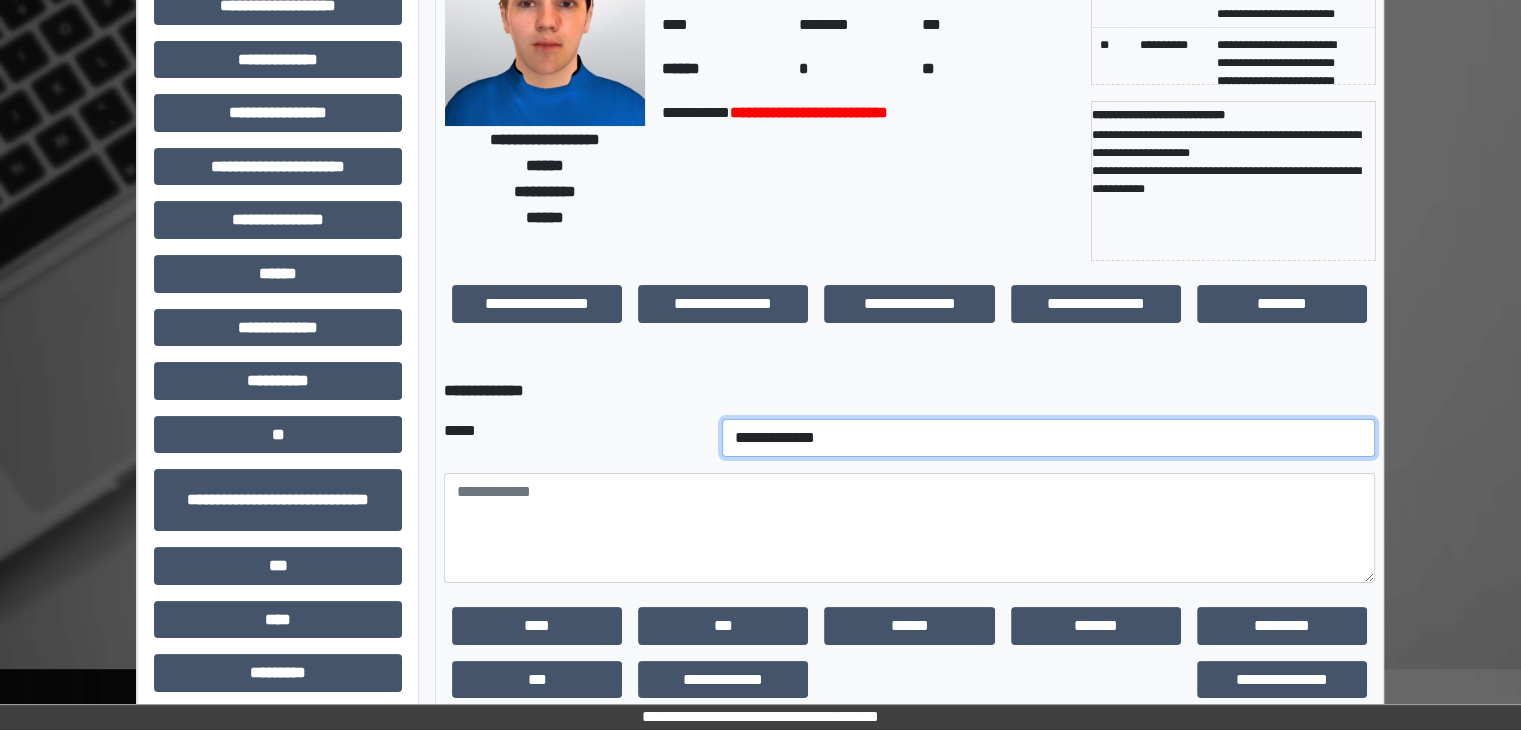 click on "**********" at bounding box center (1049, 438) 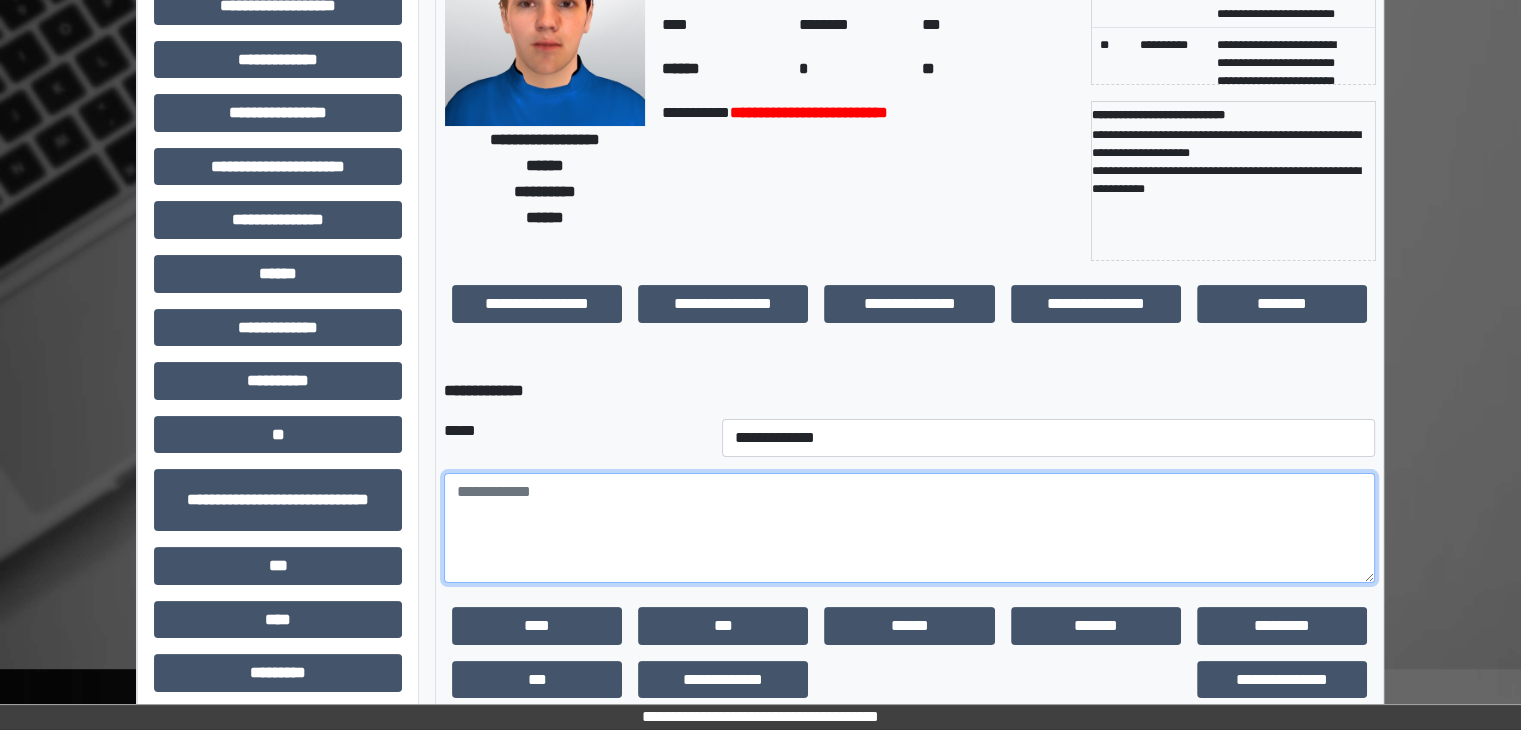 click at bounding box center (909, 528) 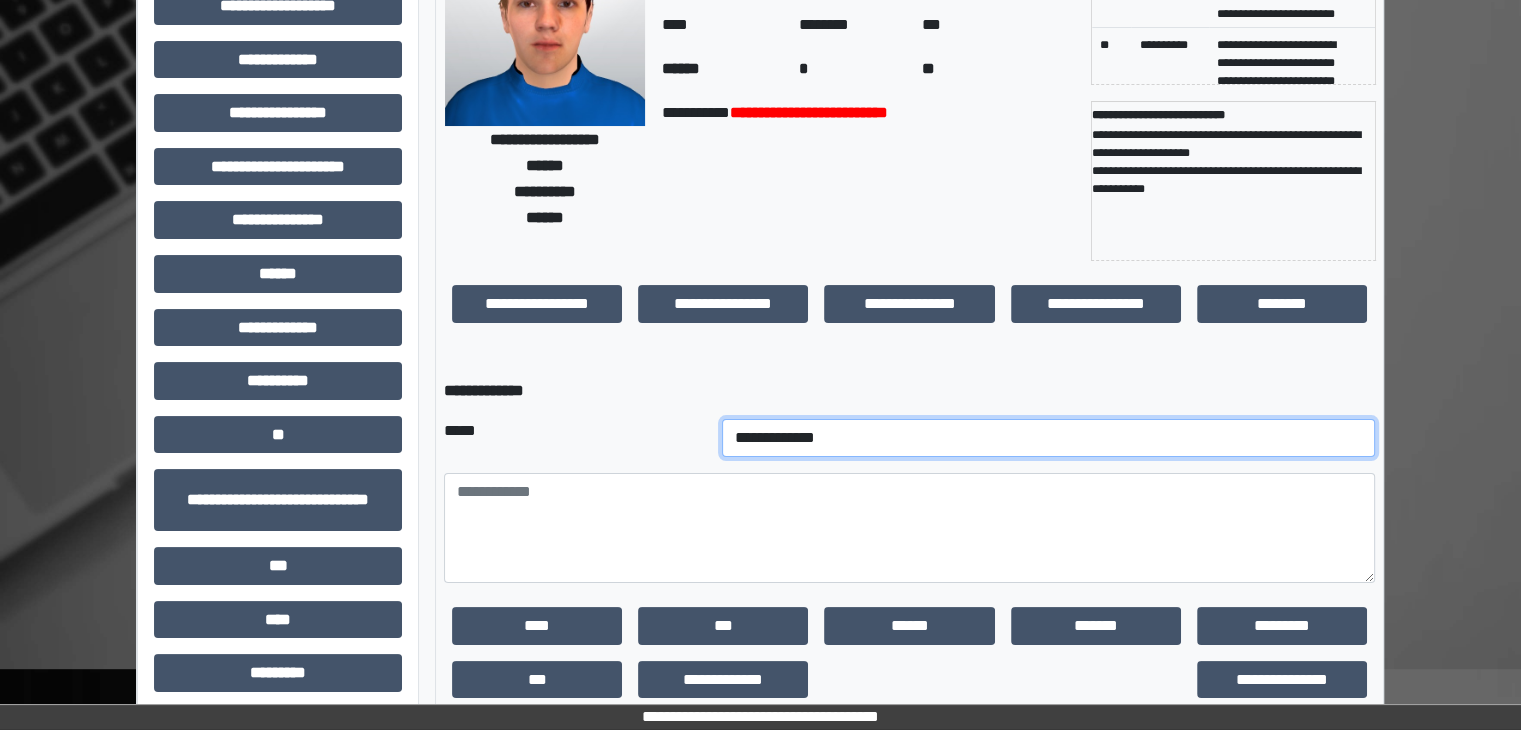 click on "**********" at bounding box center (1049, 438) 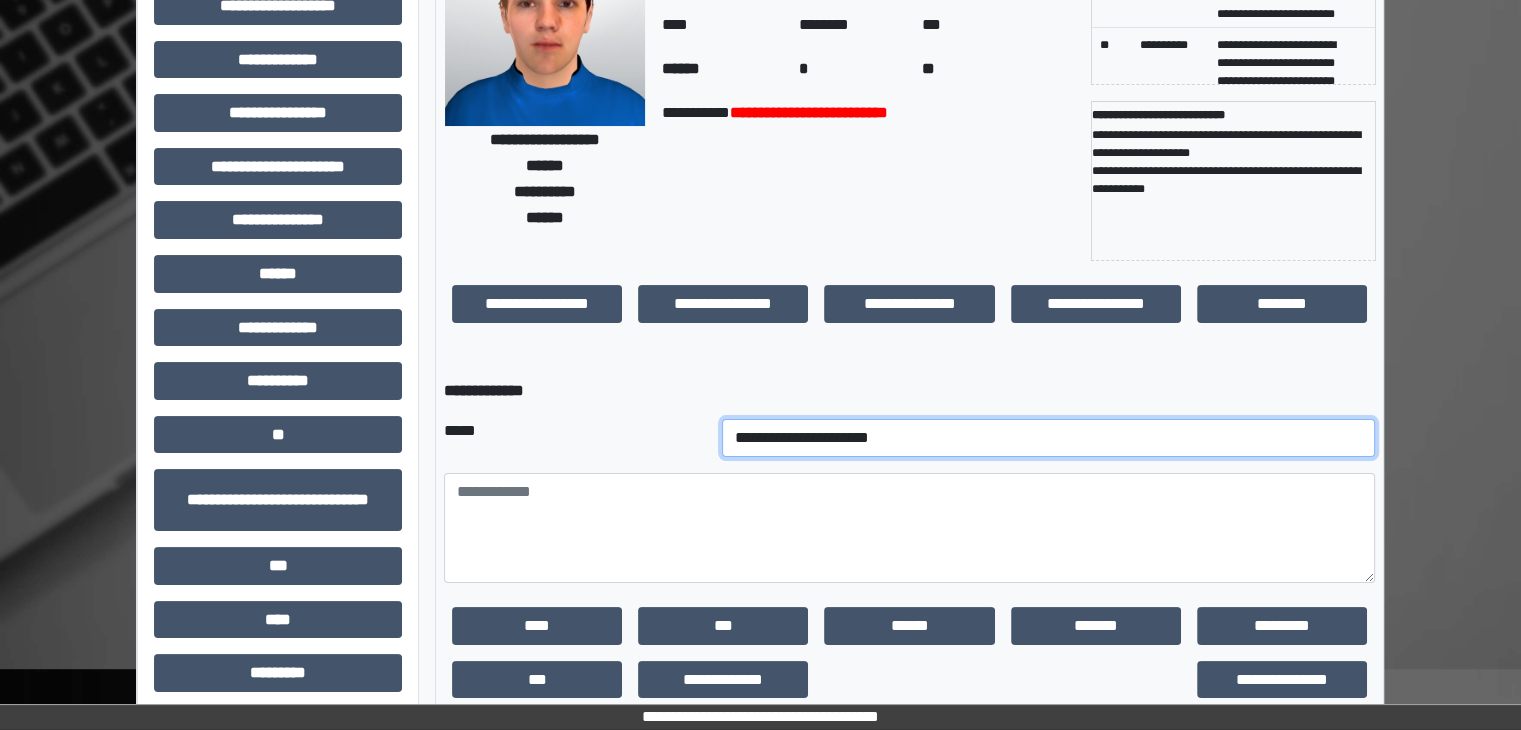 click on "**********" at bounding box center (1049, 438) 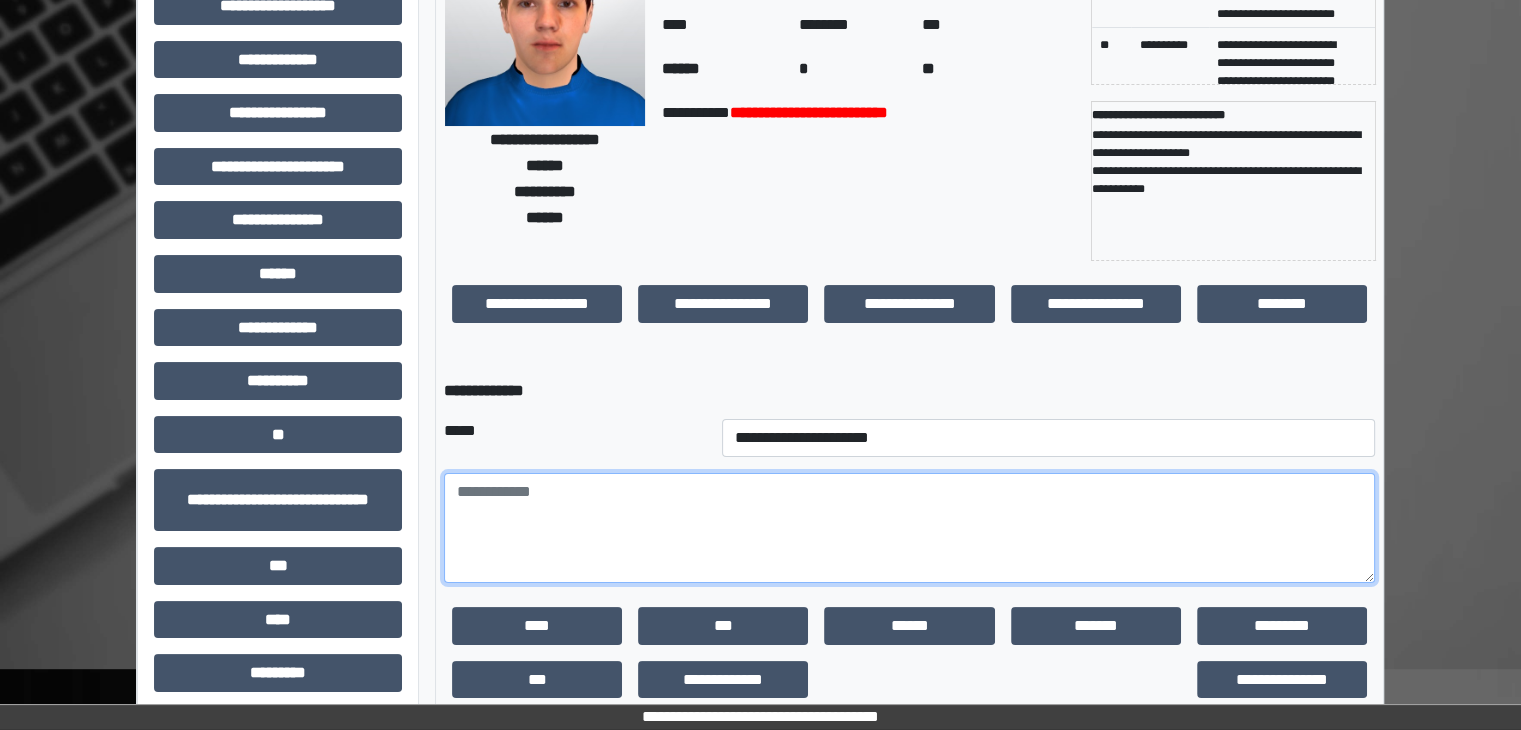 click at bounding box center [909, 528] 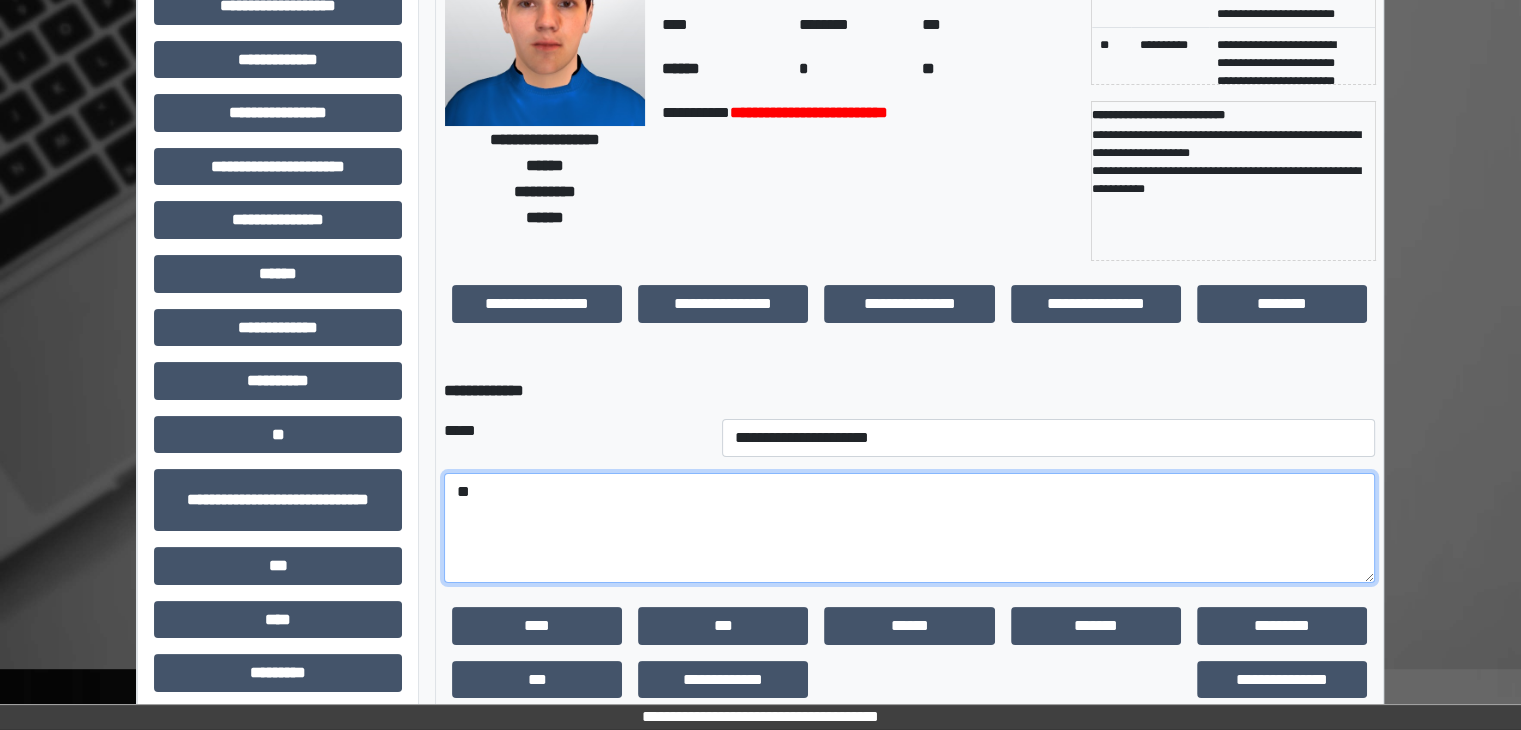 type on "*" 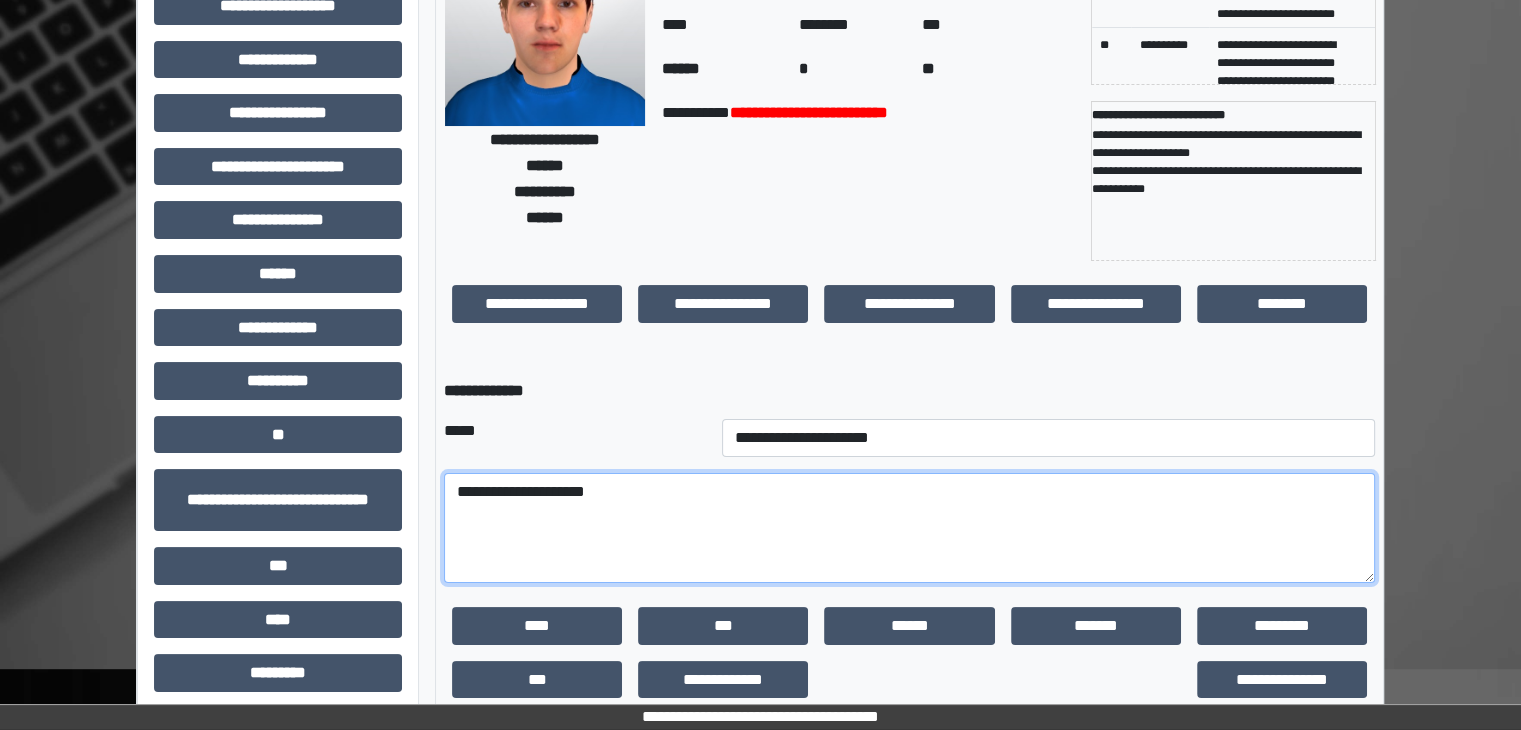 click on "**********" at bounding box center (909, 528) 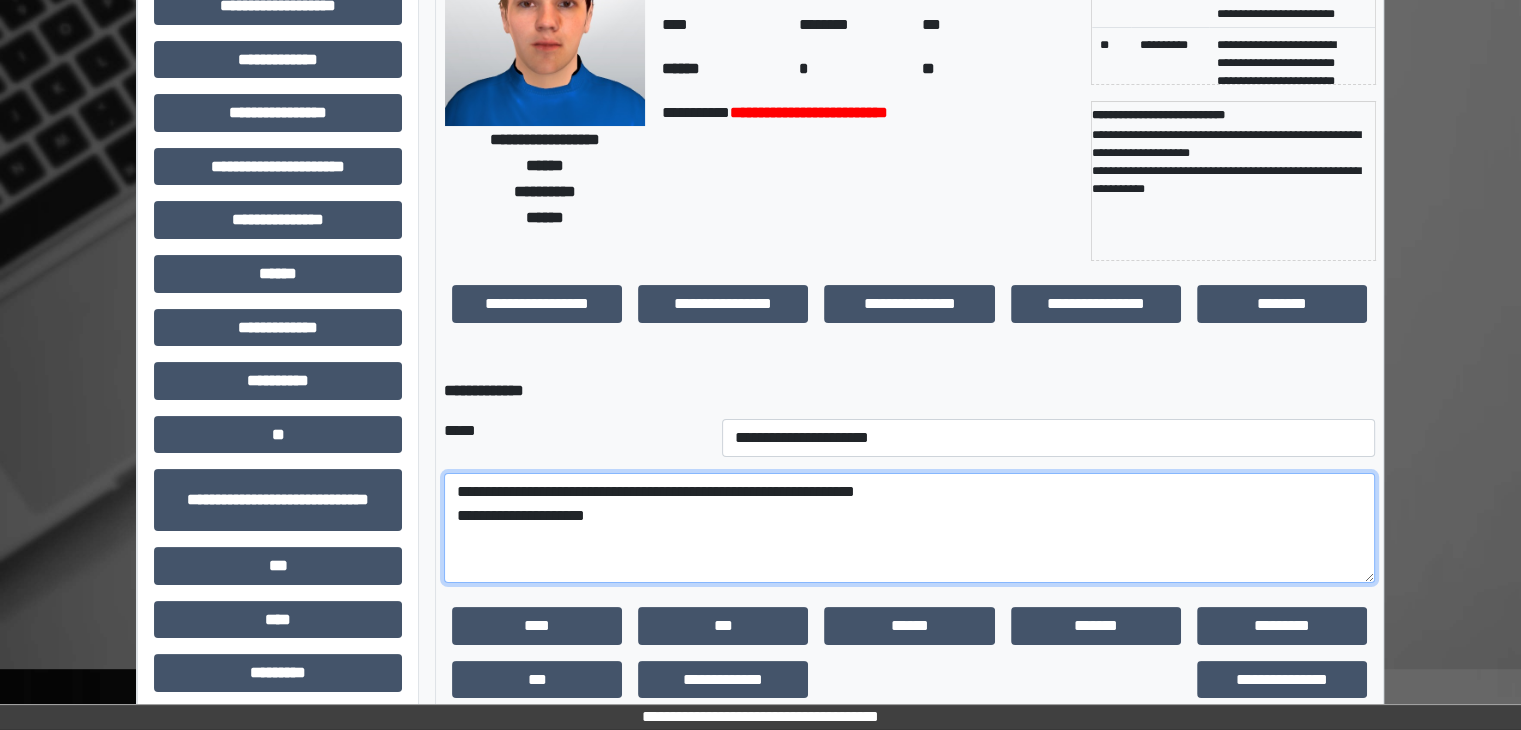 click on "**********" at bounding box center [909, 528] 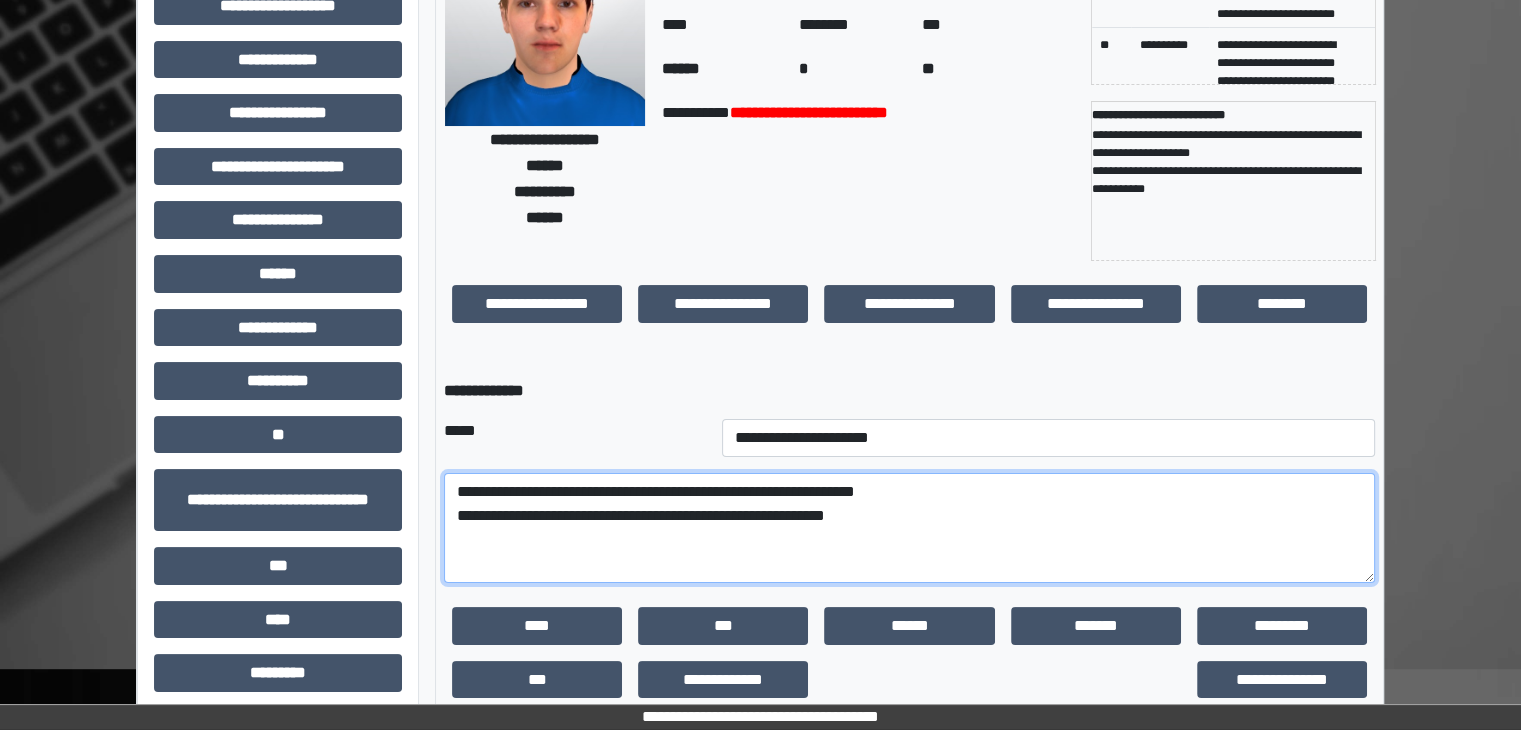 click on "**********" at bounding box center [909, 528] 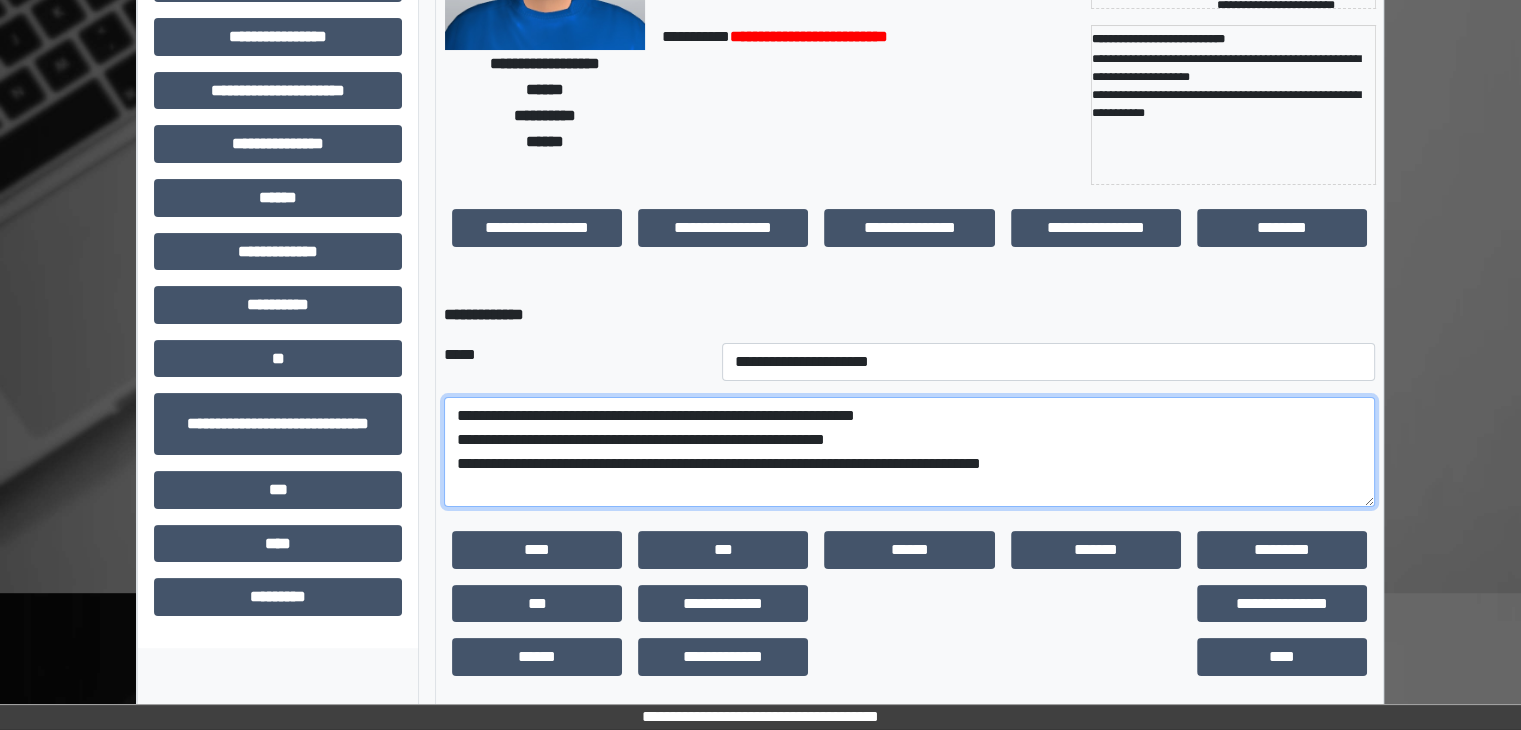 scroll, scrollTop: 268, scrollLeft: 0, axis: vertical 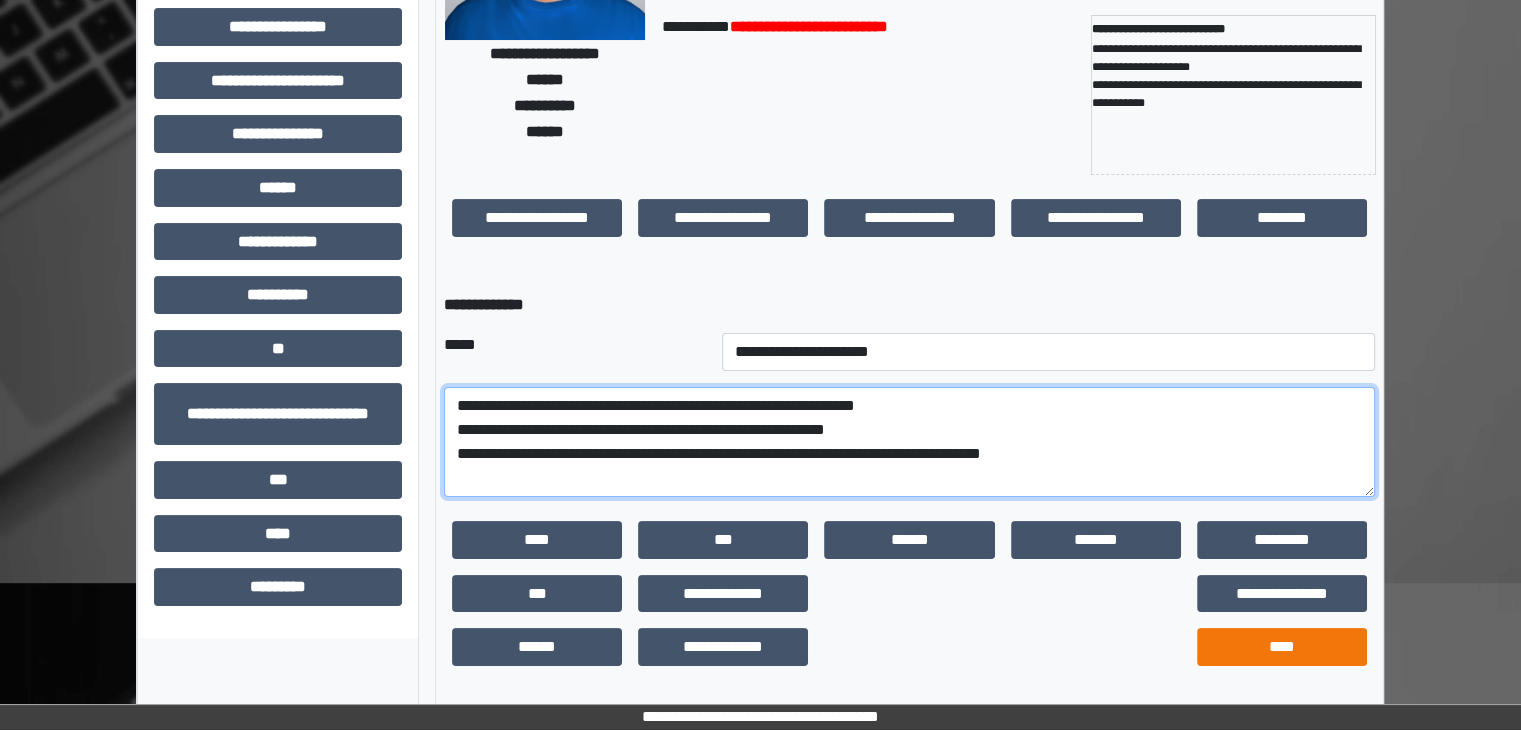 type on "**********" 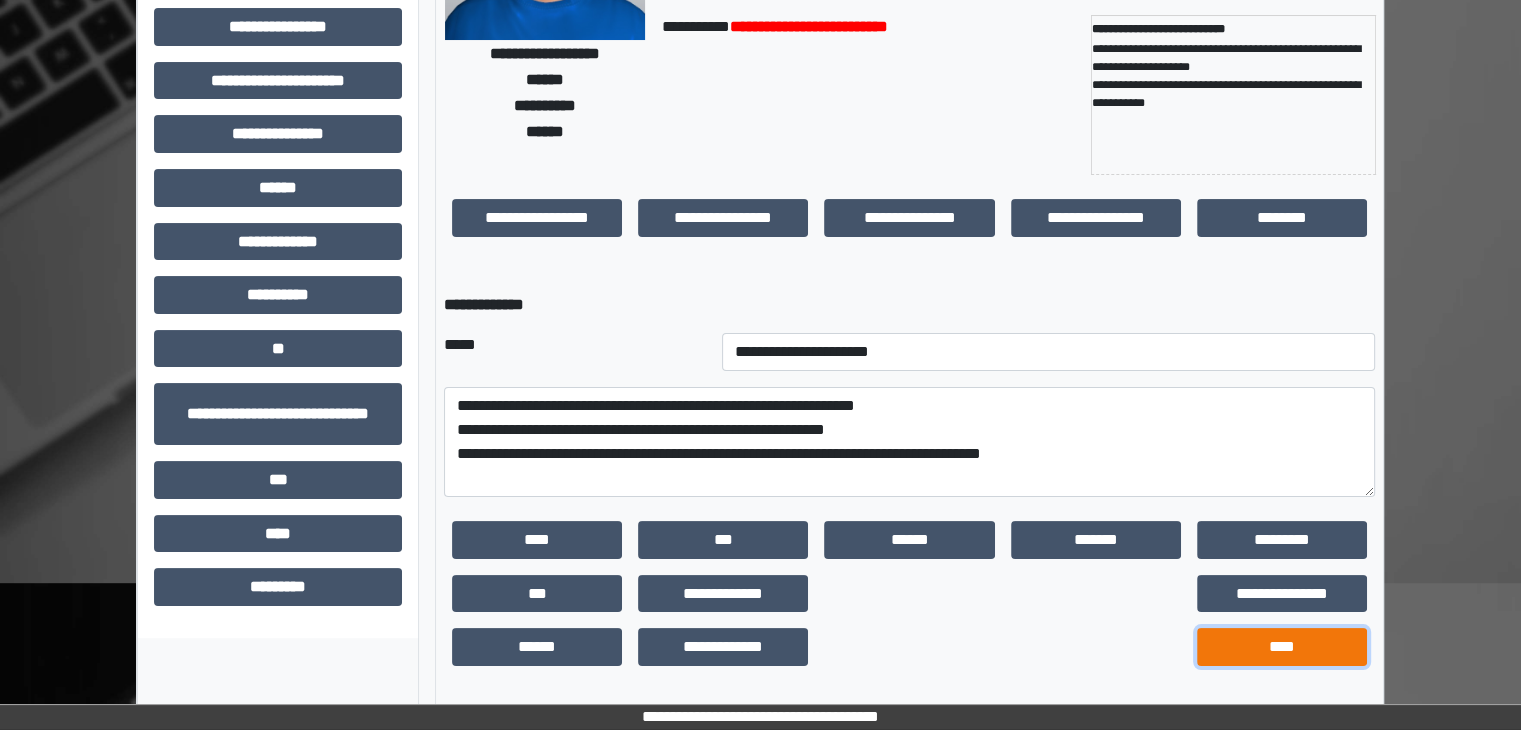 click on "****" at bounding box center [1282, 647] 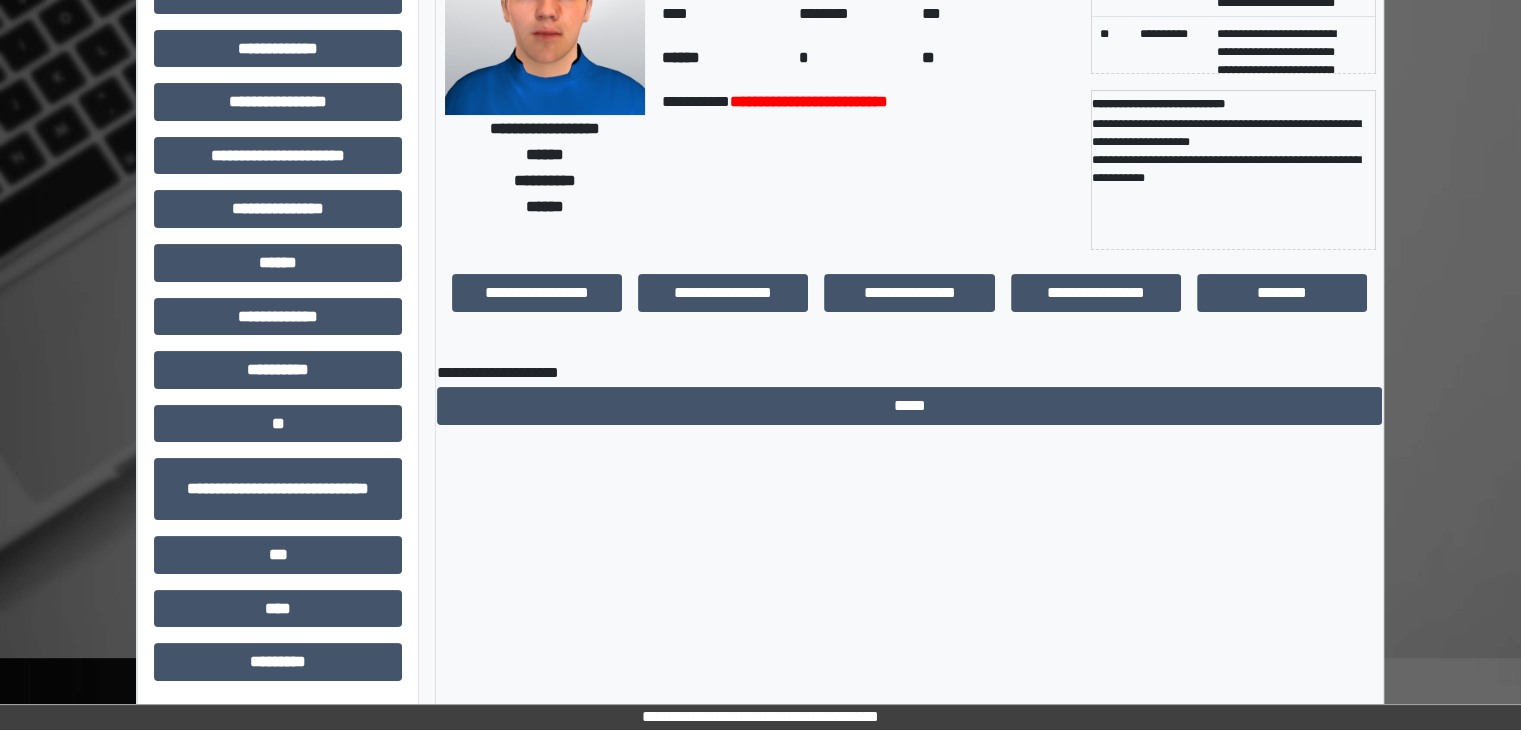 scroll, scrollTop: 192, scrollLeft: 0, axis: vertical 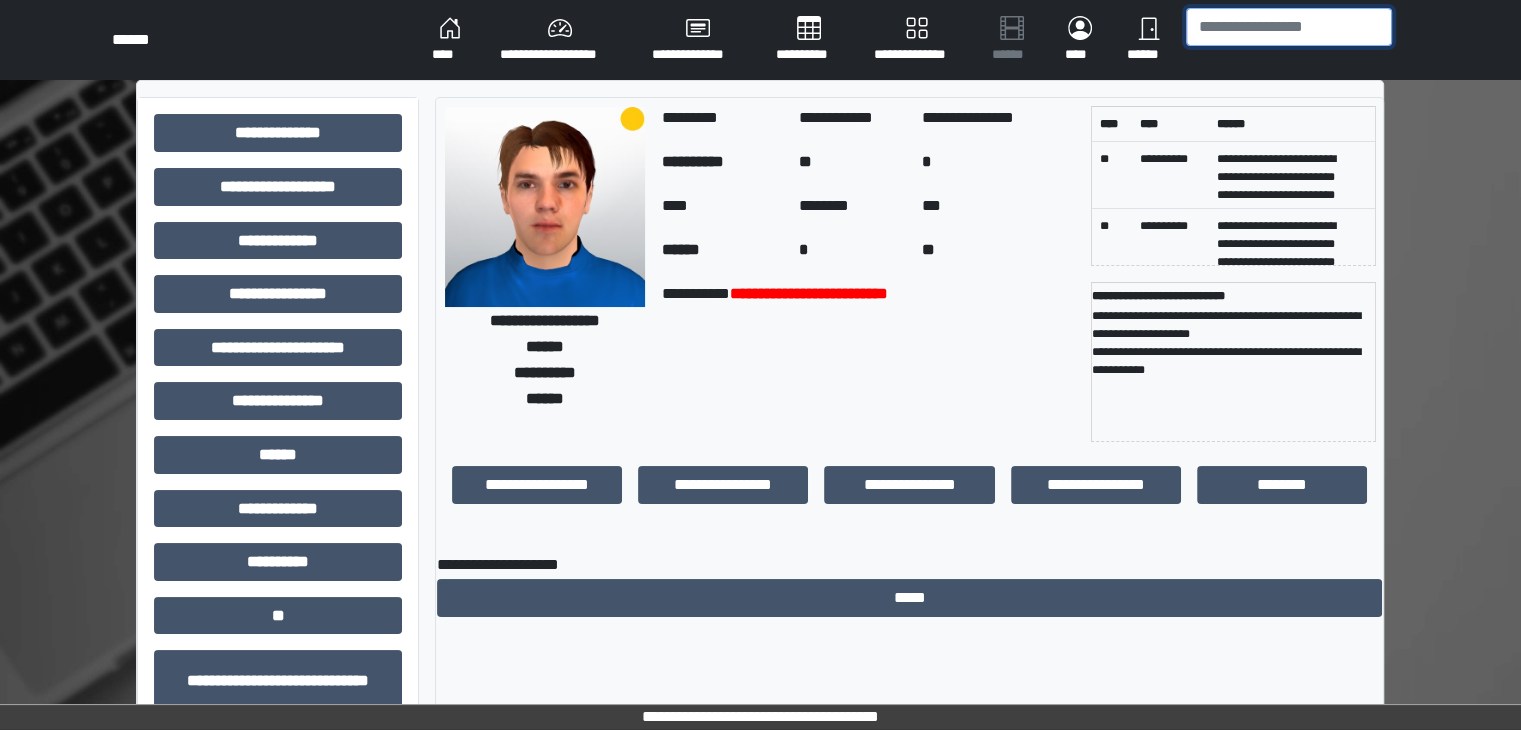 click at bounding box center (1289, 27) 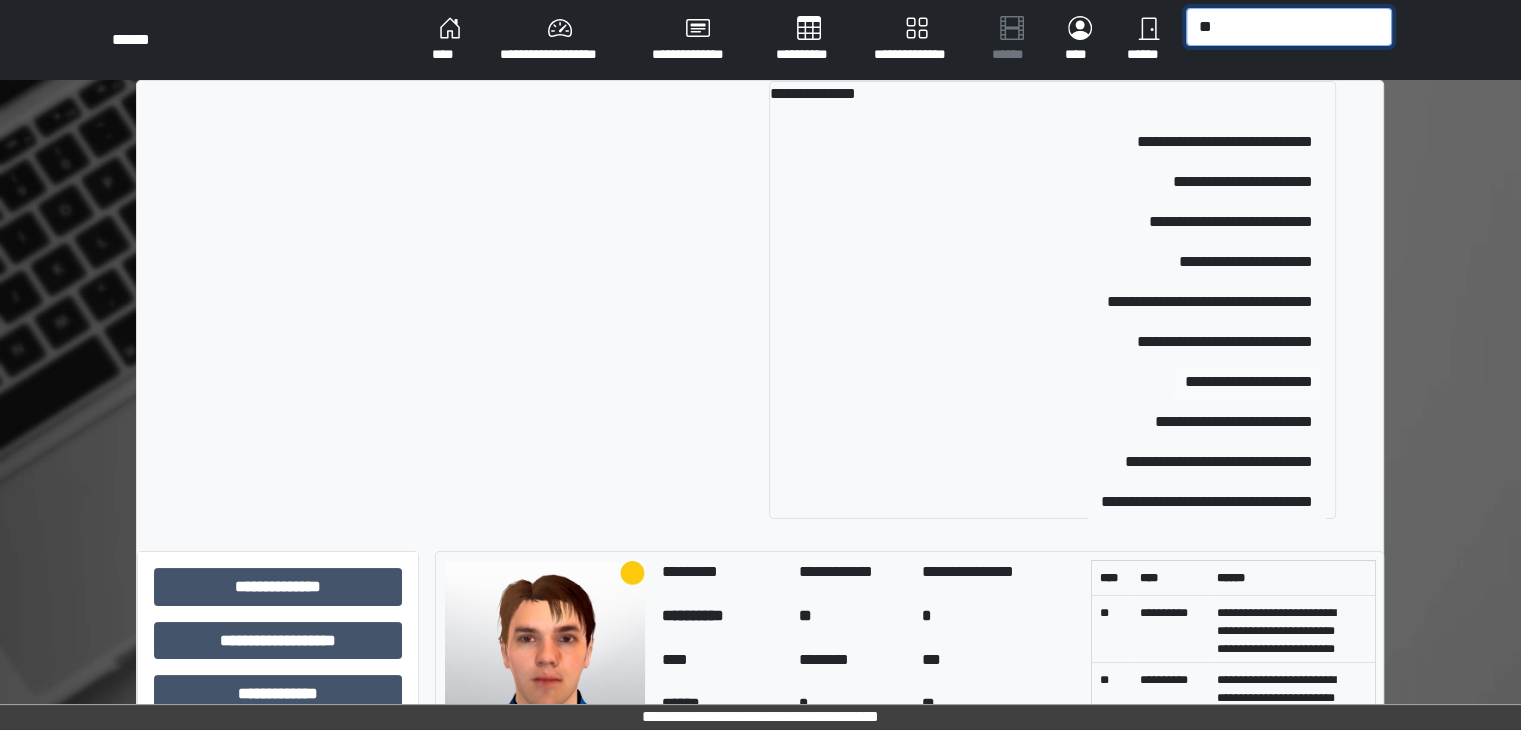 type on "**" 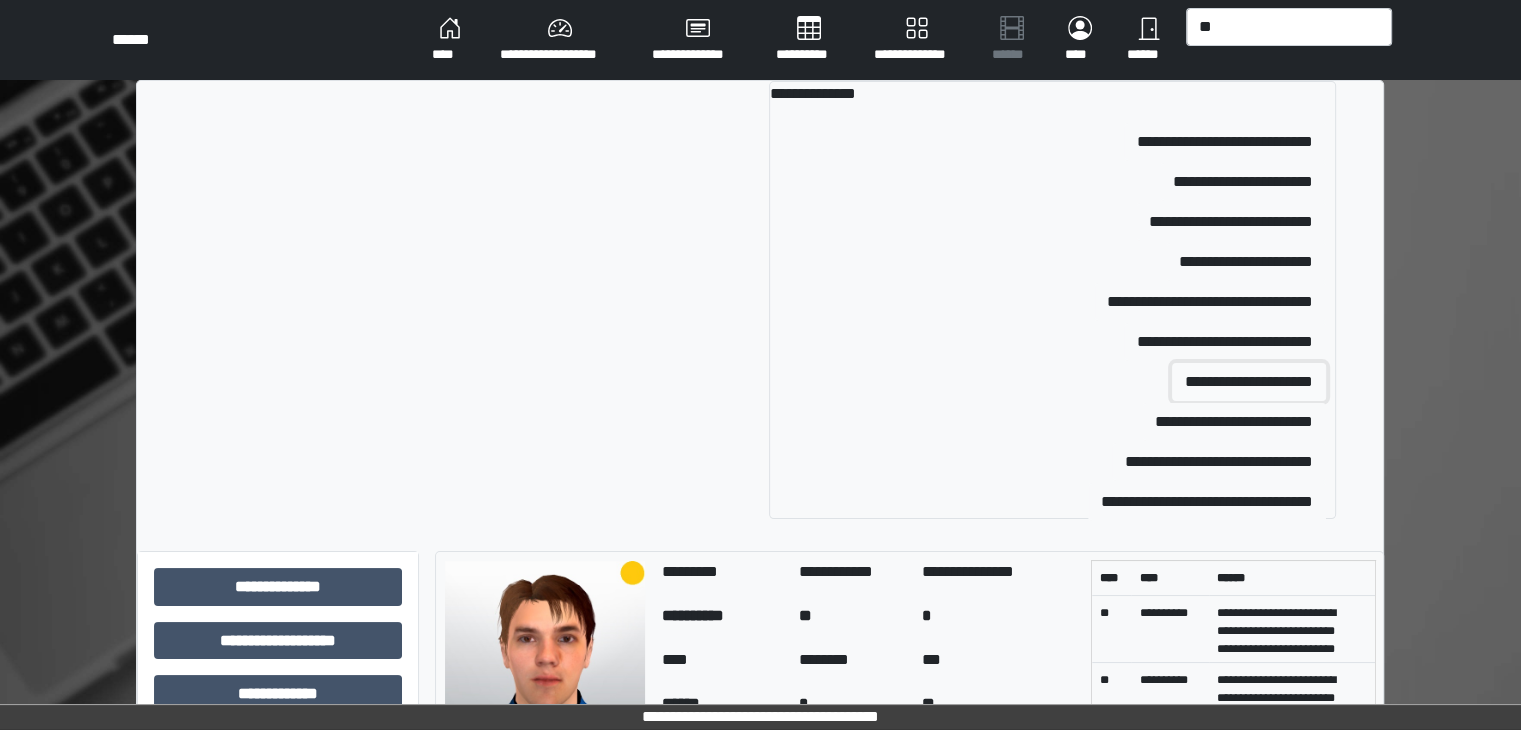 click on "**********" at bounding box center (1249, 382) 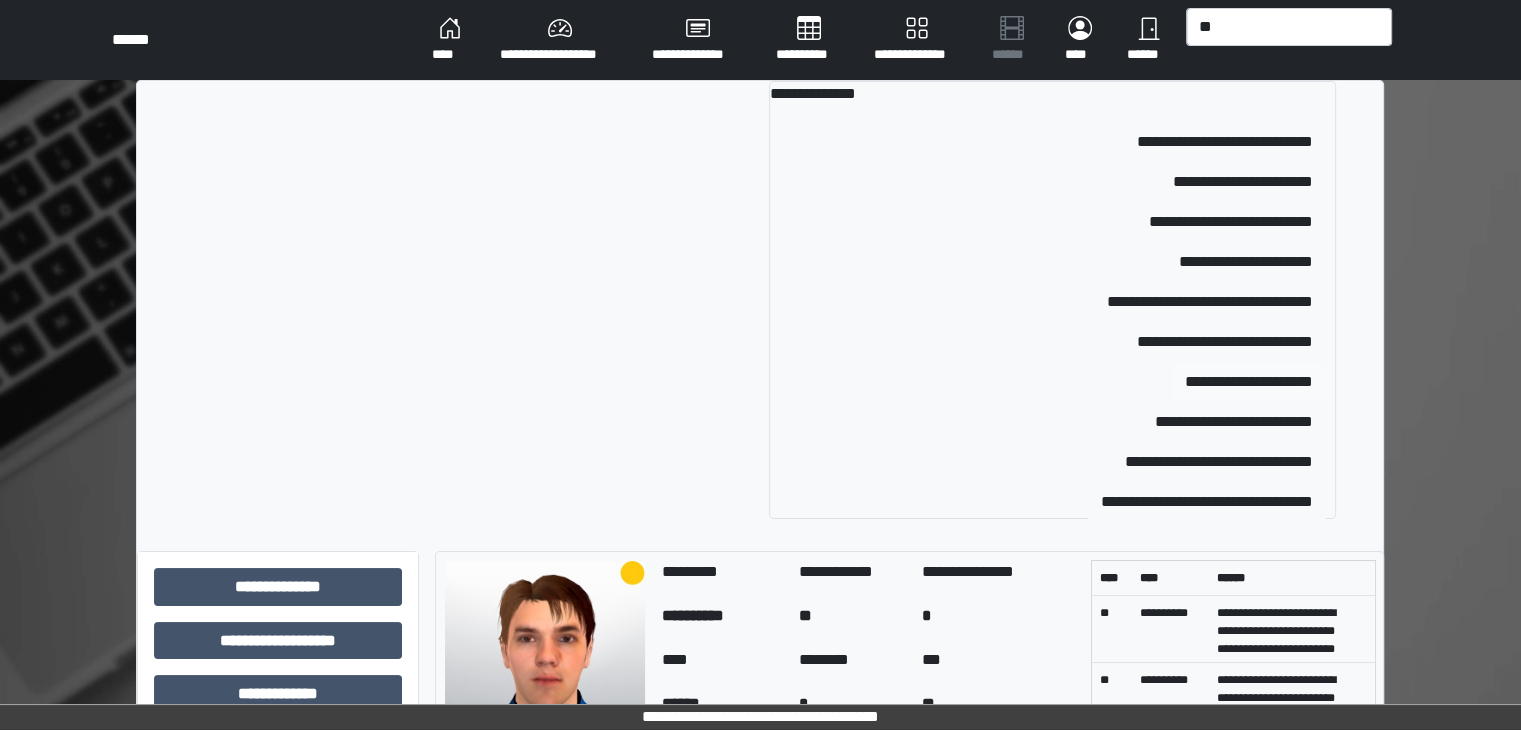 type 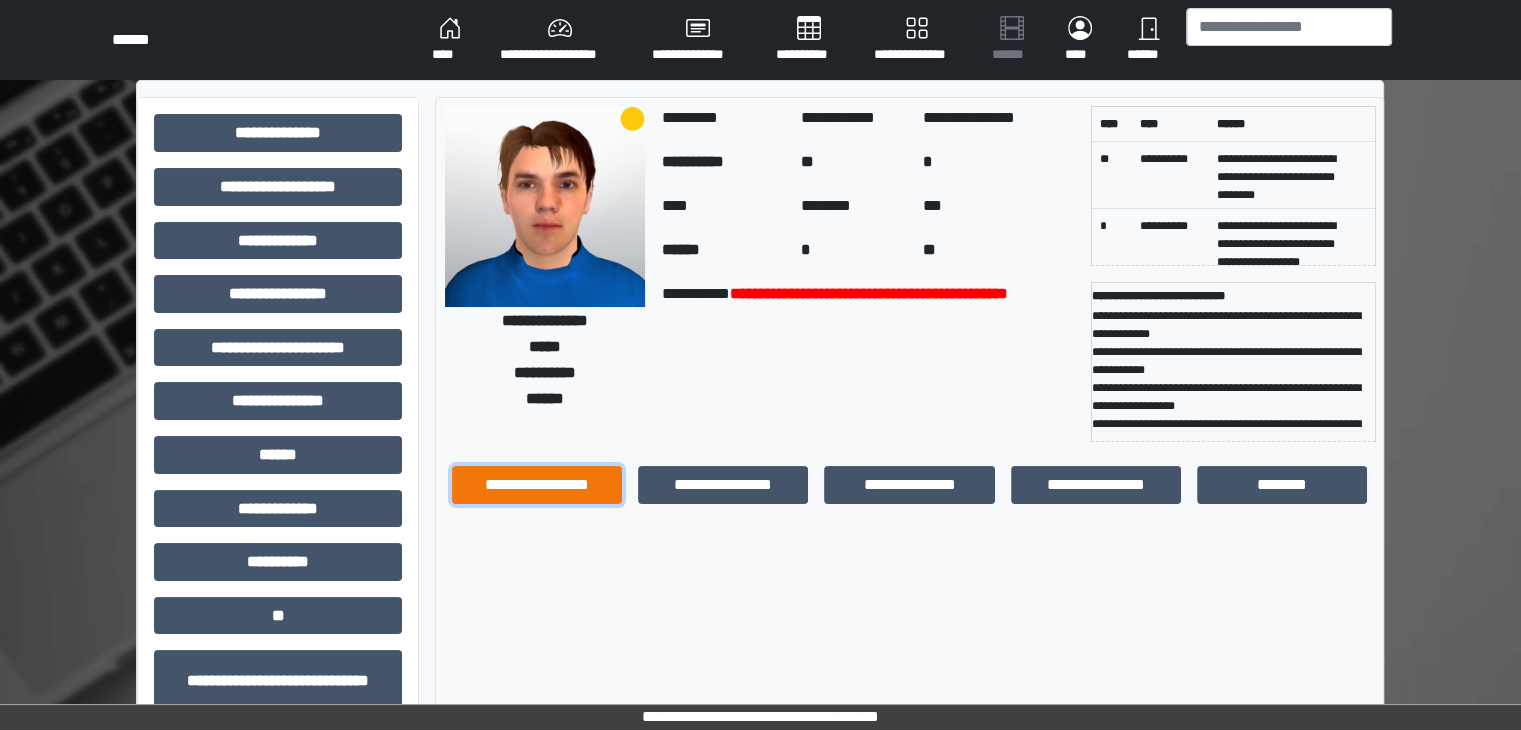click on "**********" at bounding box center [537, 485] 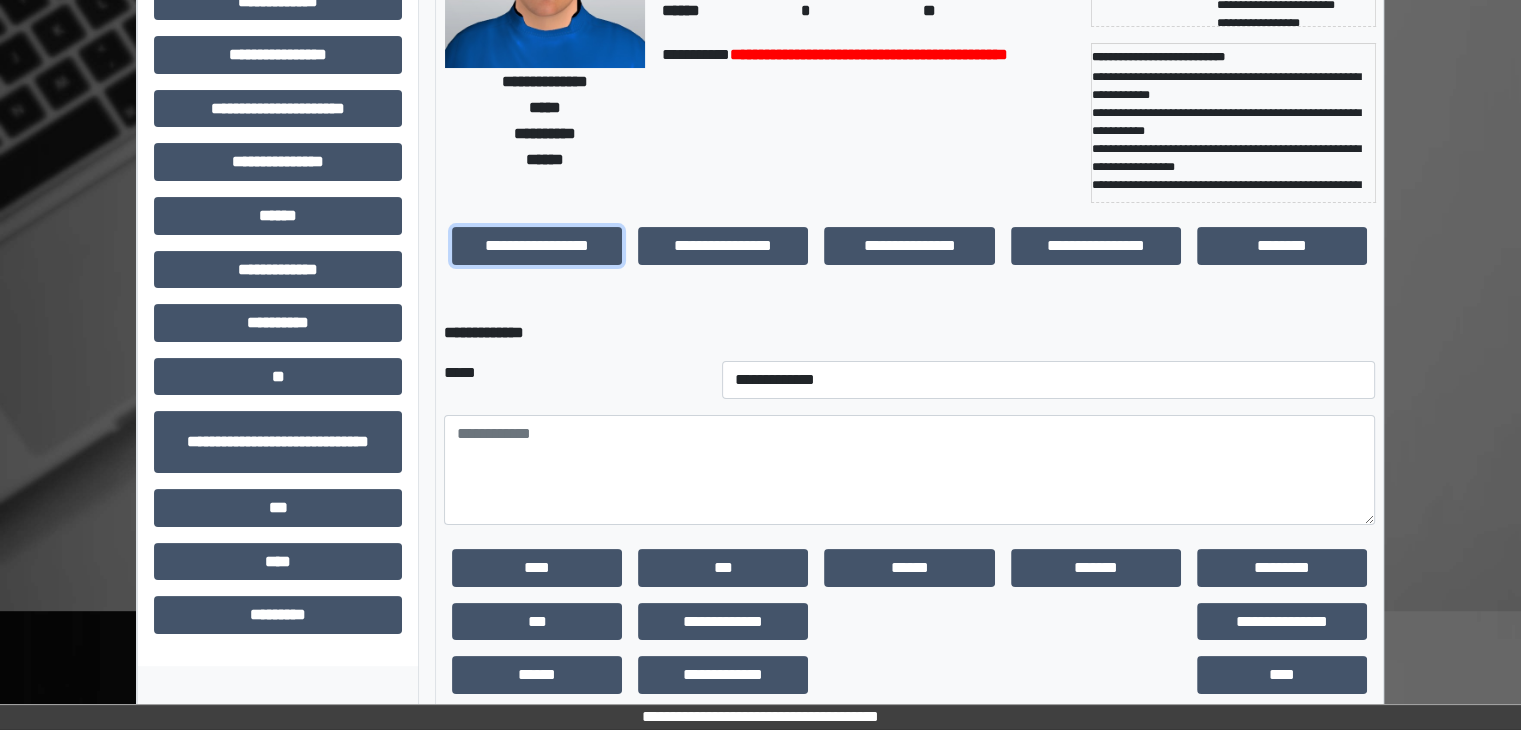 scroll, scrollTop: 241, scrollLeft: 0, axis: vertical 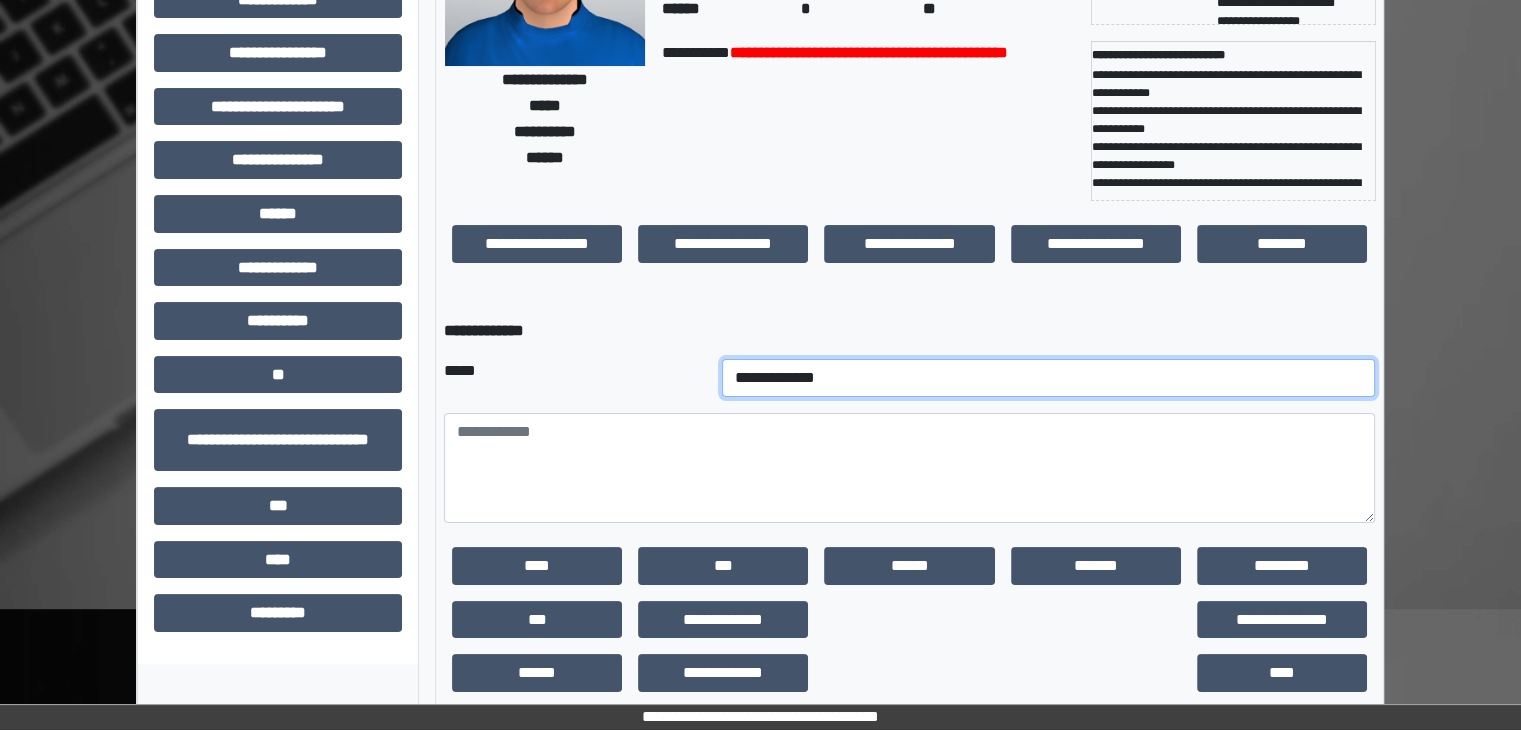 click on "**********" at bounding box center (1049, 378) 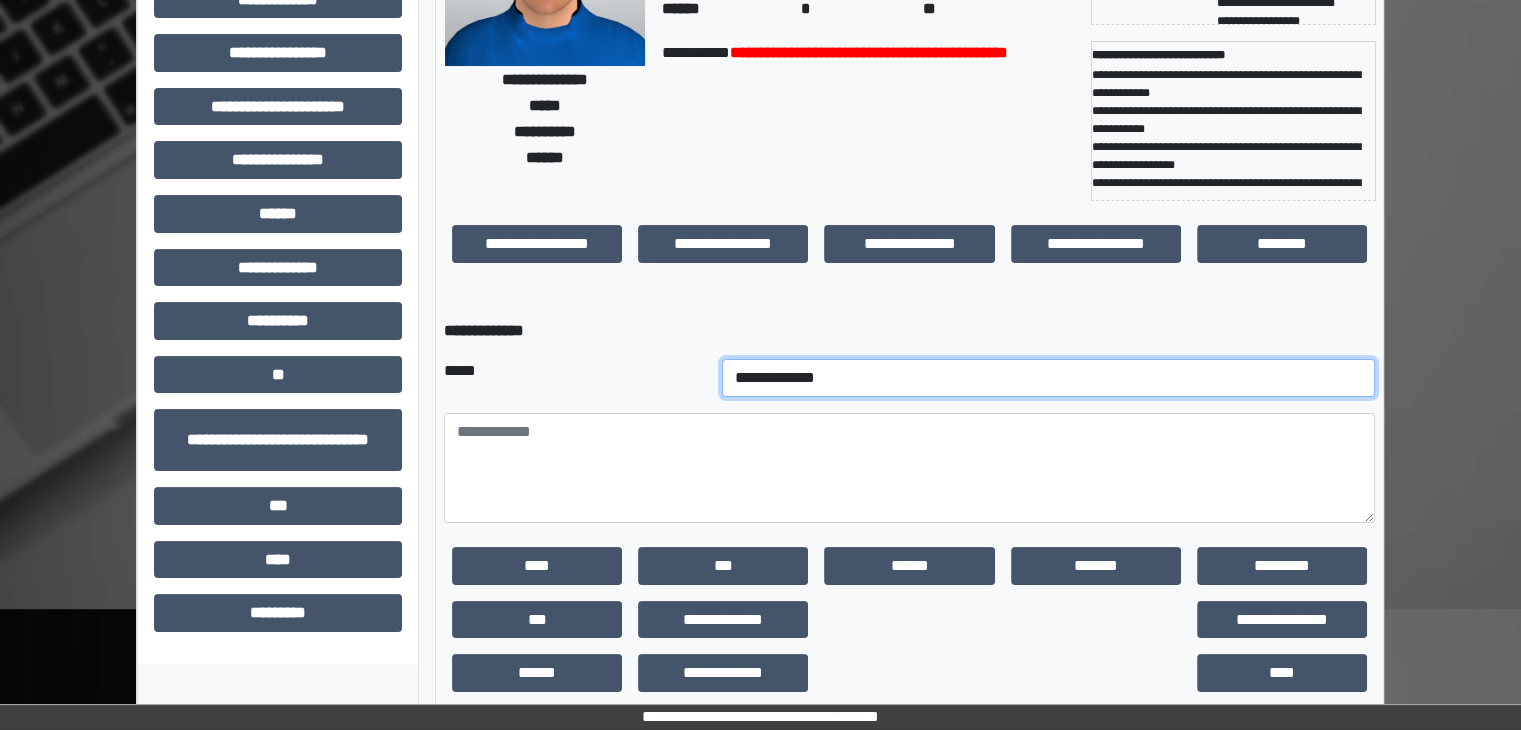 click on "**********" at bounding box center [1049, 378] 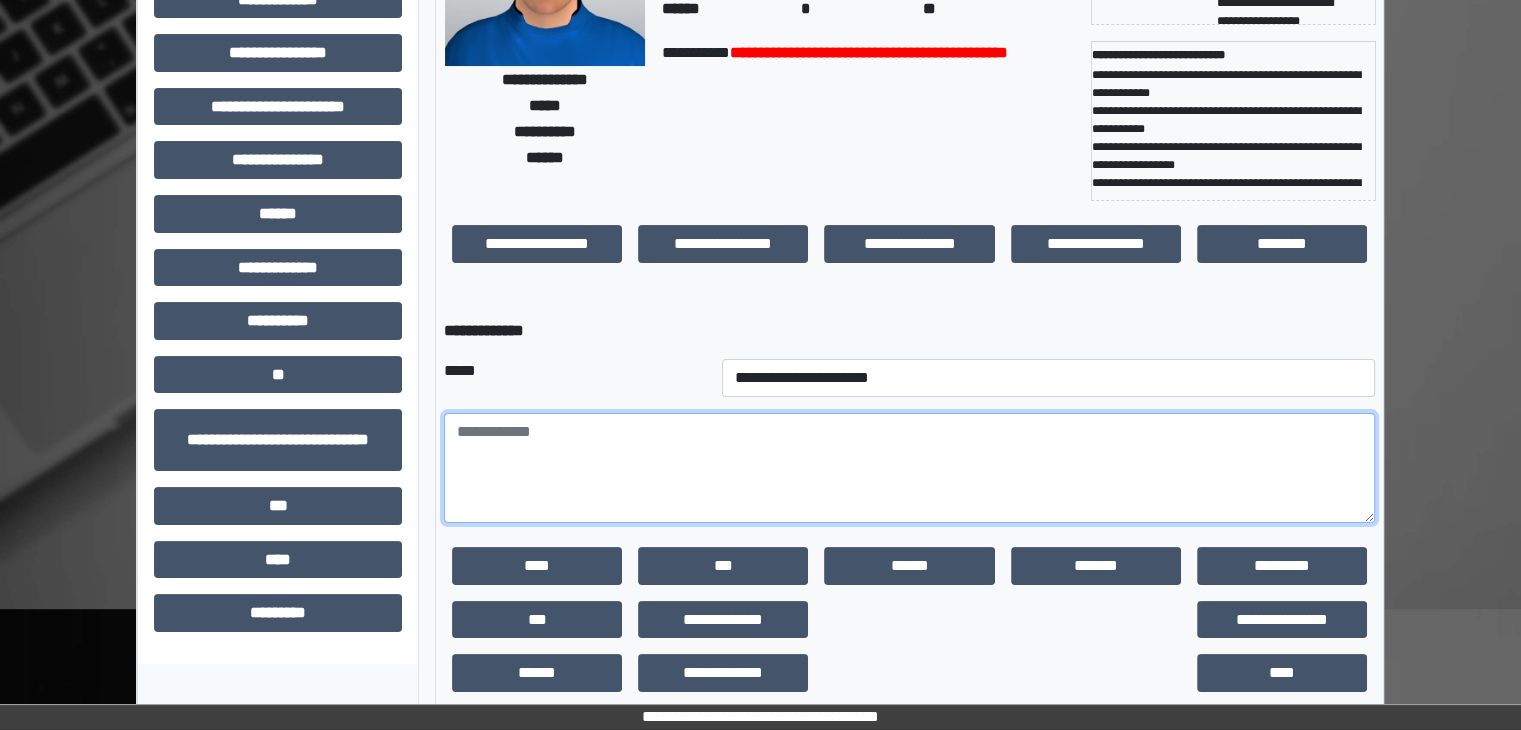 click at bounding box center (909, 468) 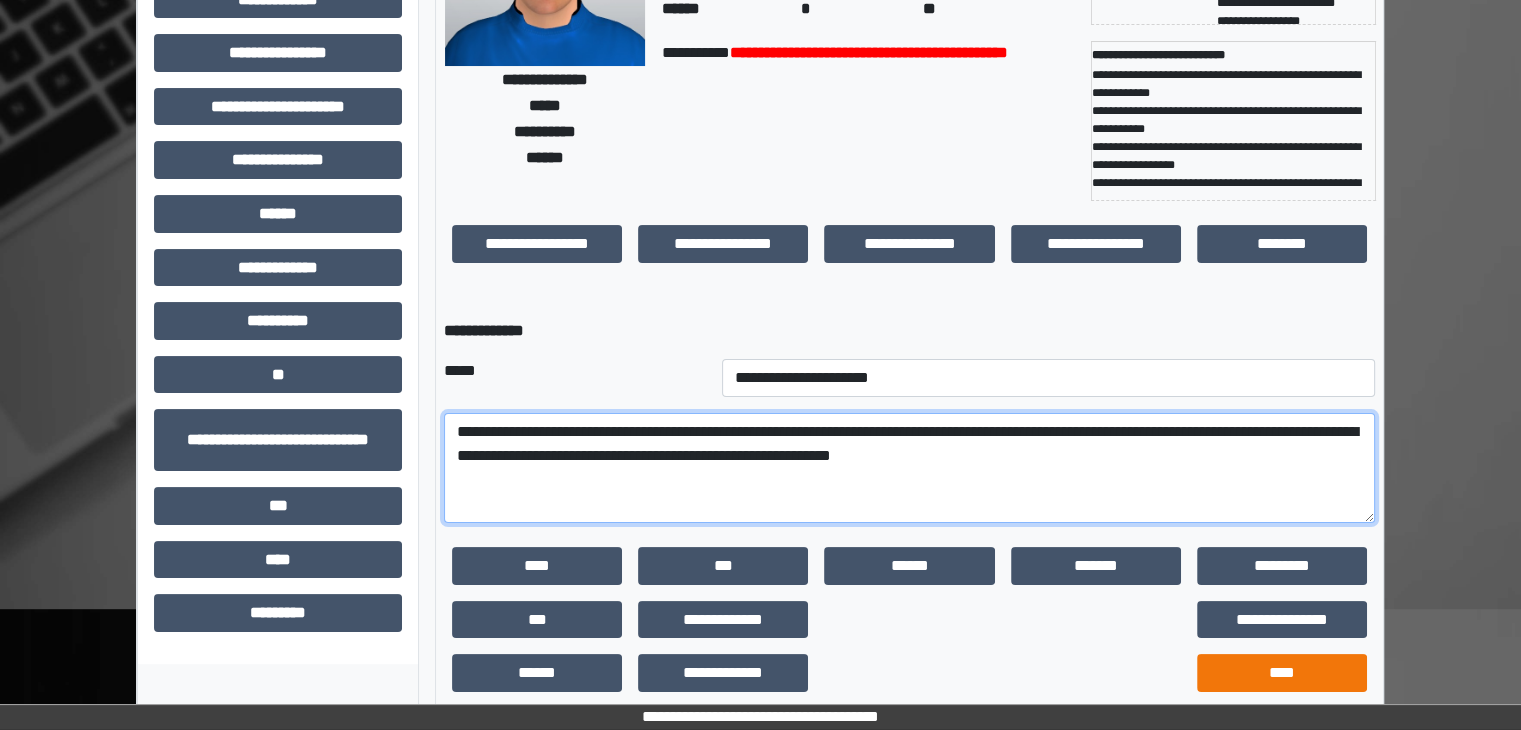 type on "**********" 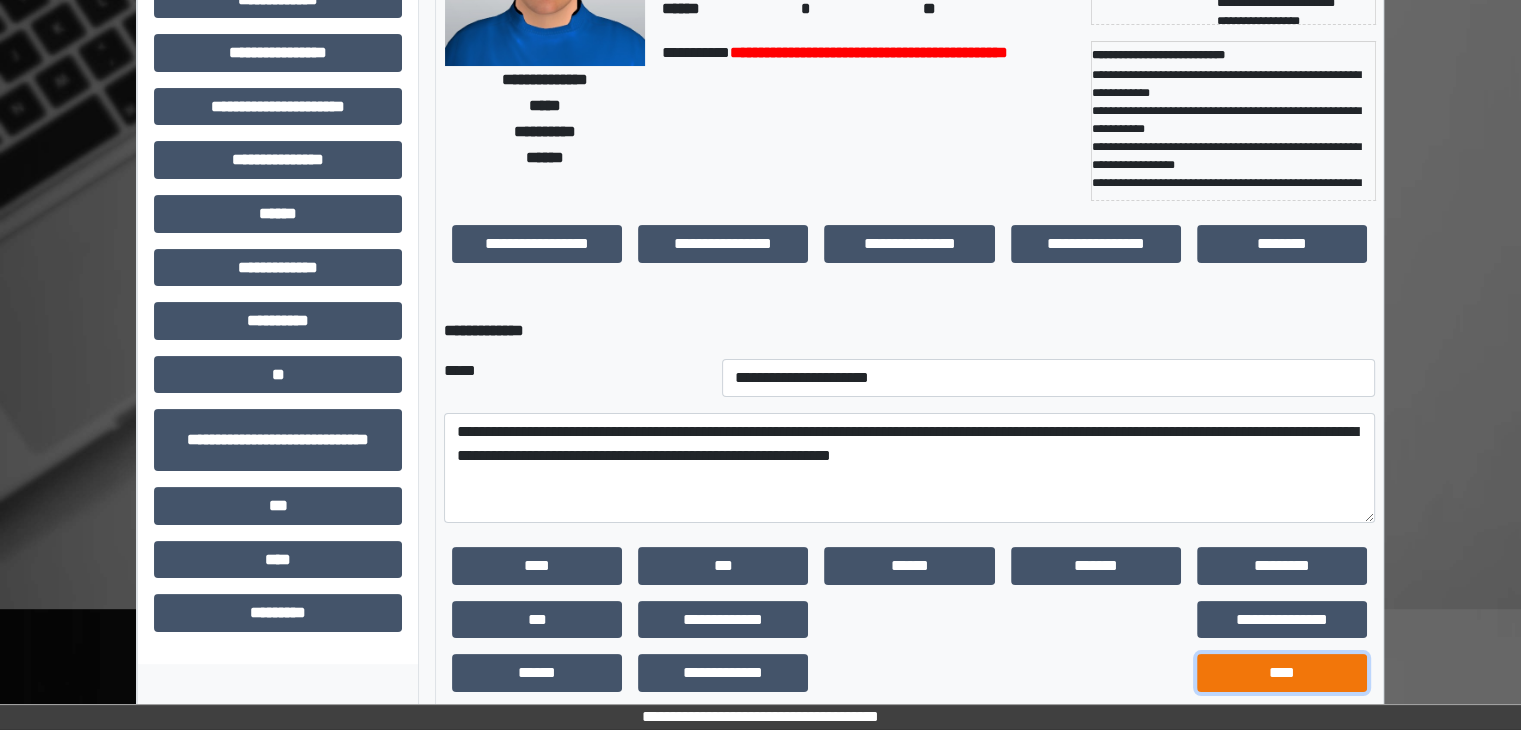 click on "****" at bounding box center (1282, 673) 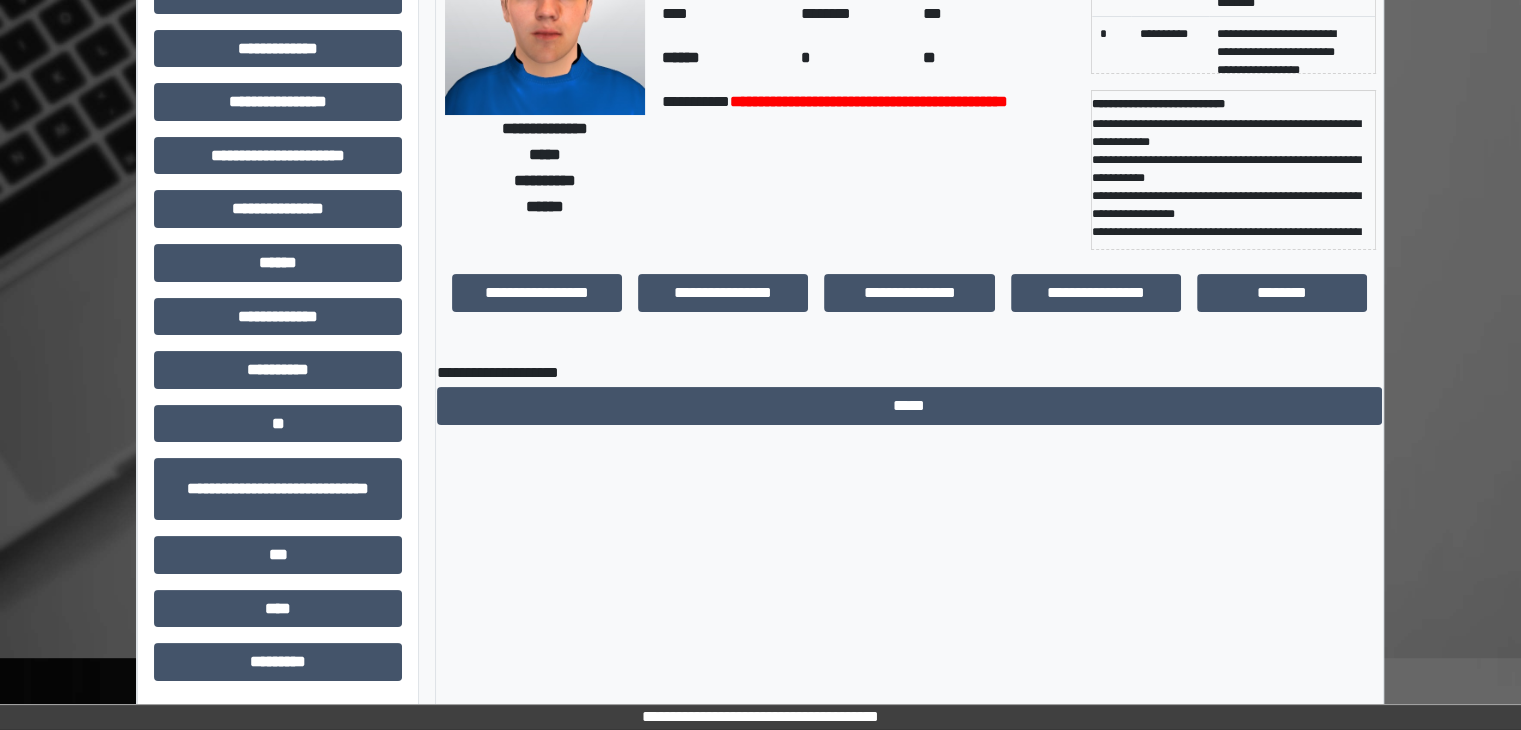 scroll, scrollTop: 192, scrollLeft: 0, axis: vertical 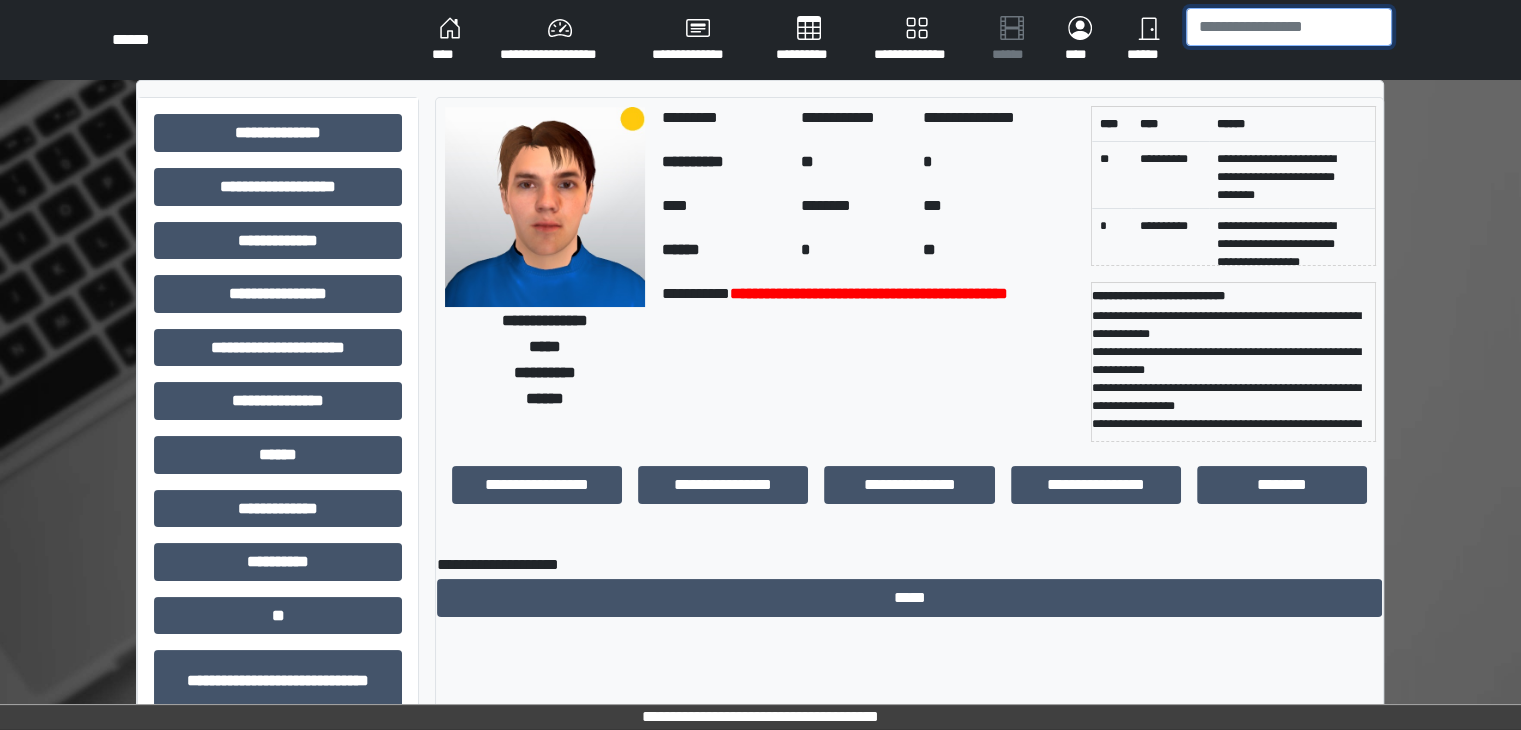 click at bounding box center (1289, 27) 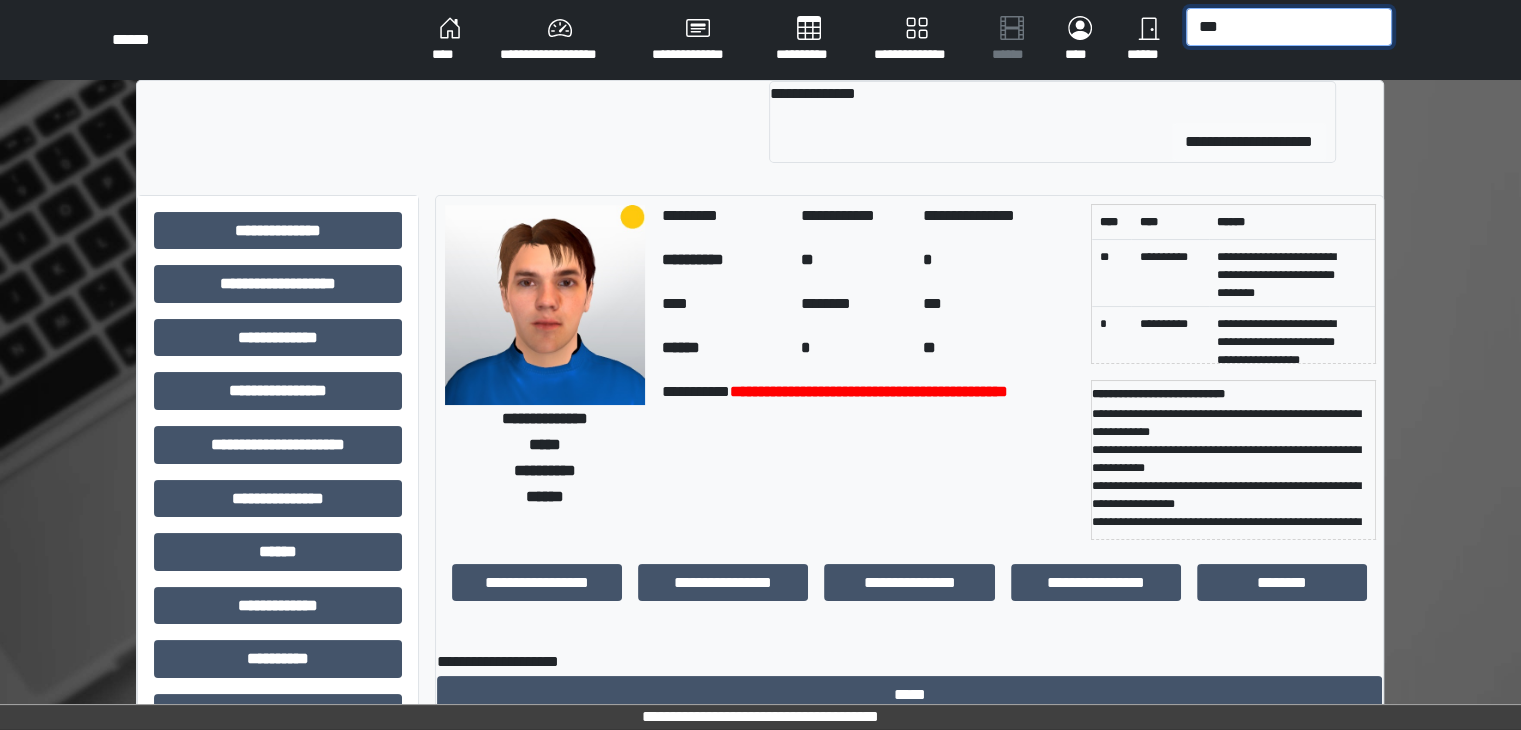 type on "***" 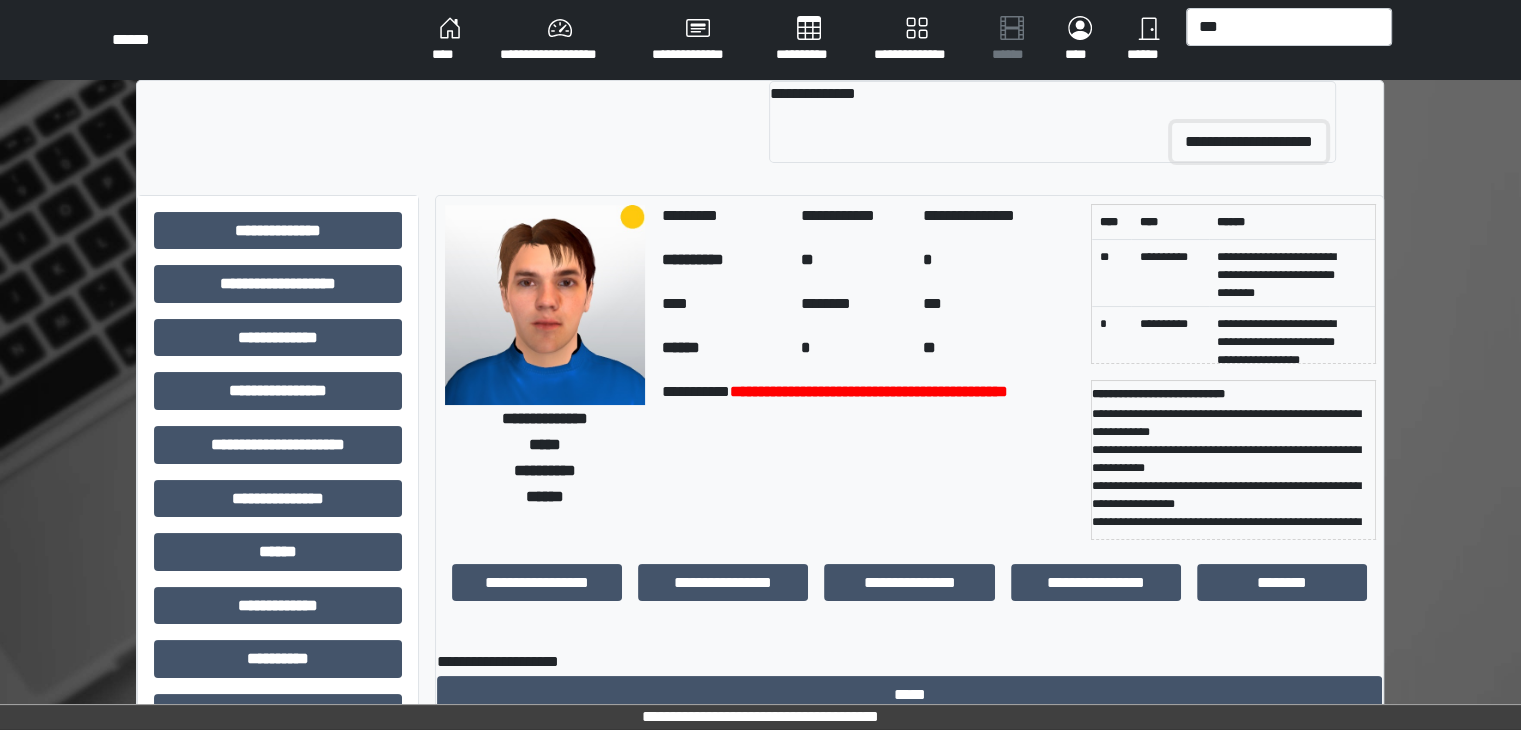 click on "**********" at bounding box center (1249, 142) 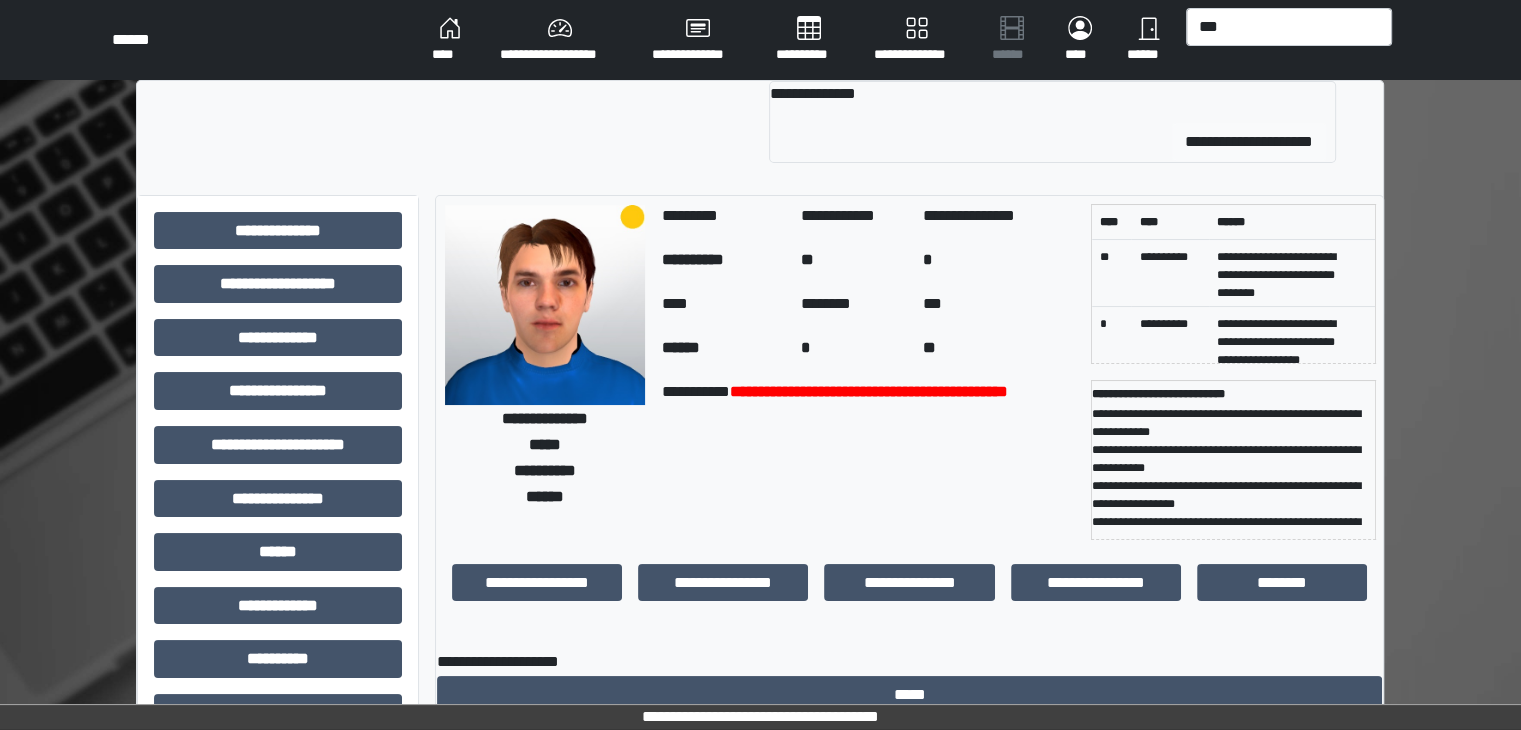 type 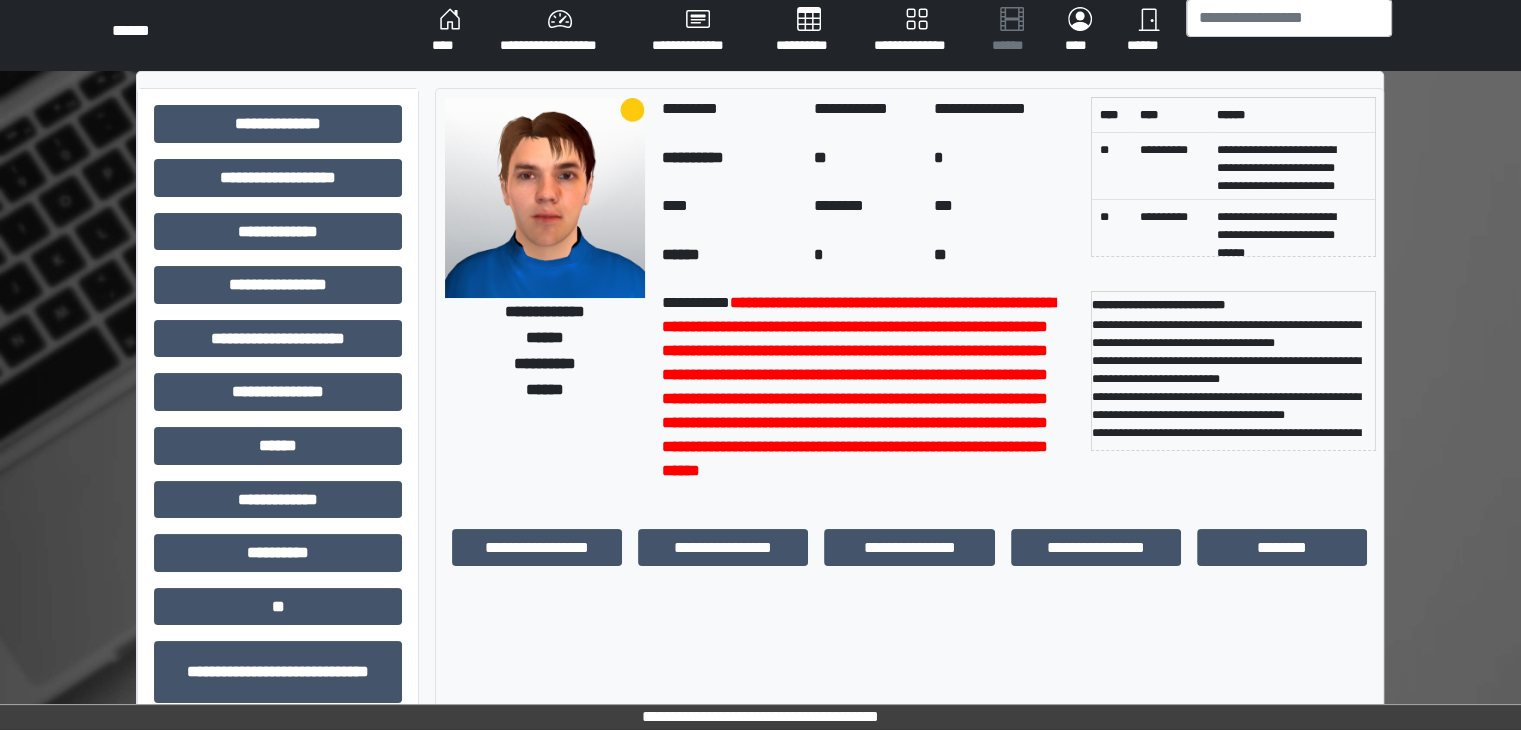 scroll, scrollTop: 11, scrollLeft: 0, axis: vertical 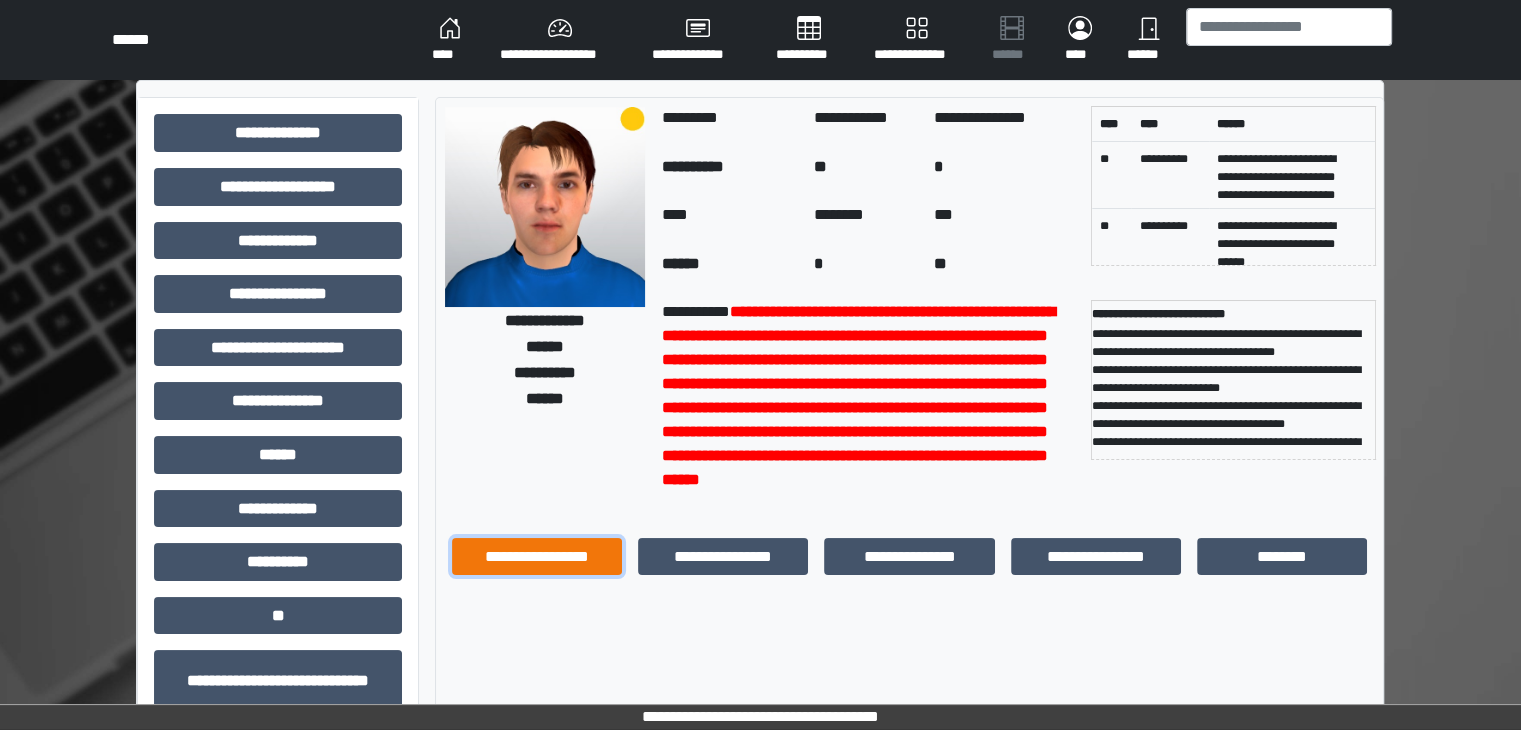 click on "**********" at bounding box center [537, 557] 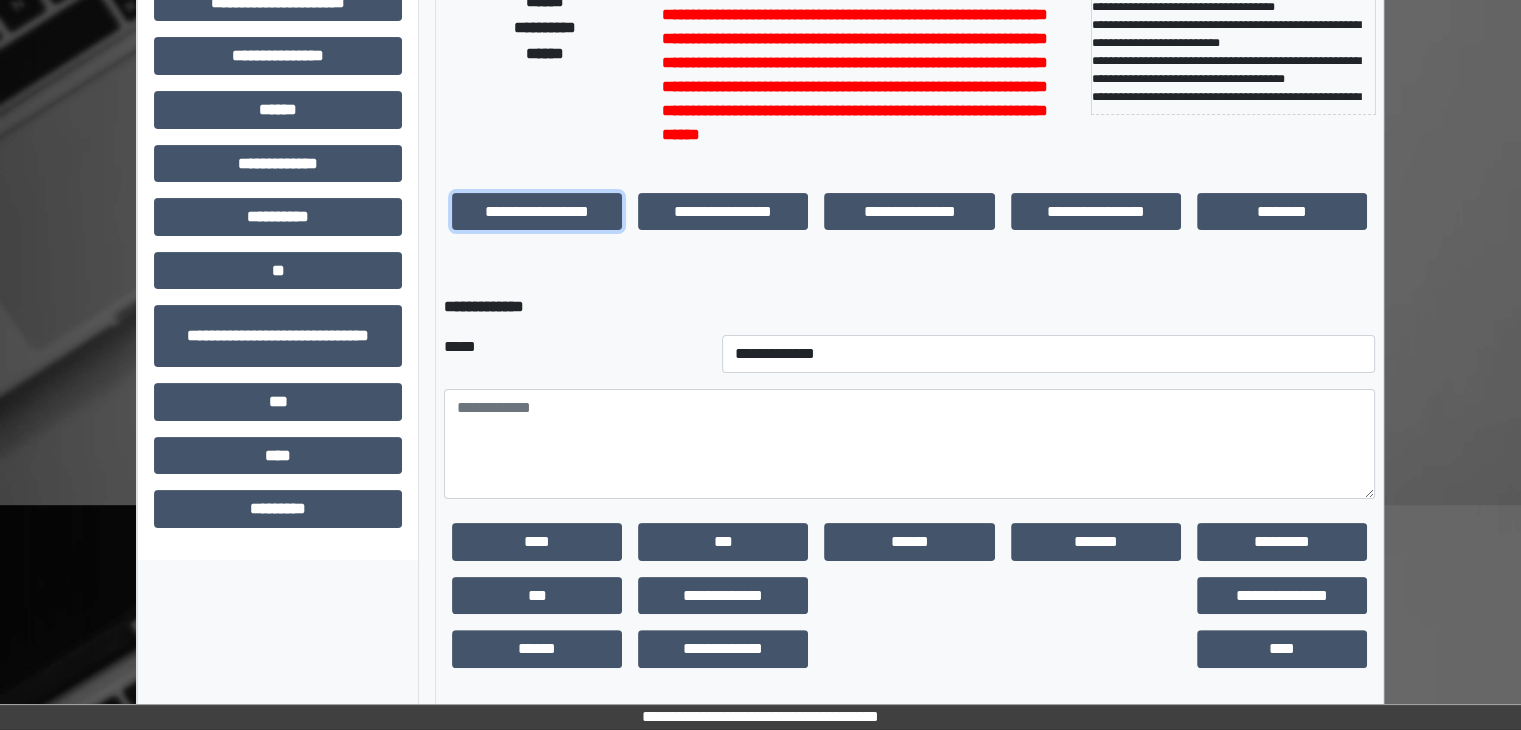 scroll, scrollTop: 348, scrollLeft: 0, axis: vertical 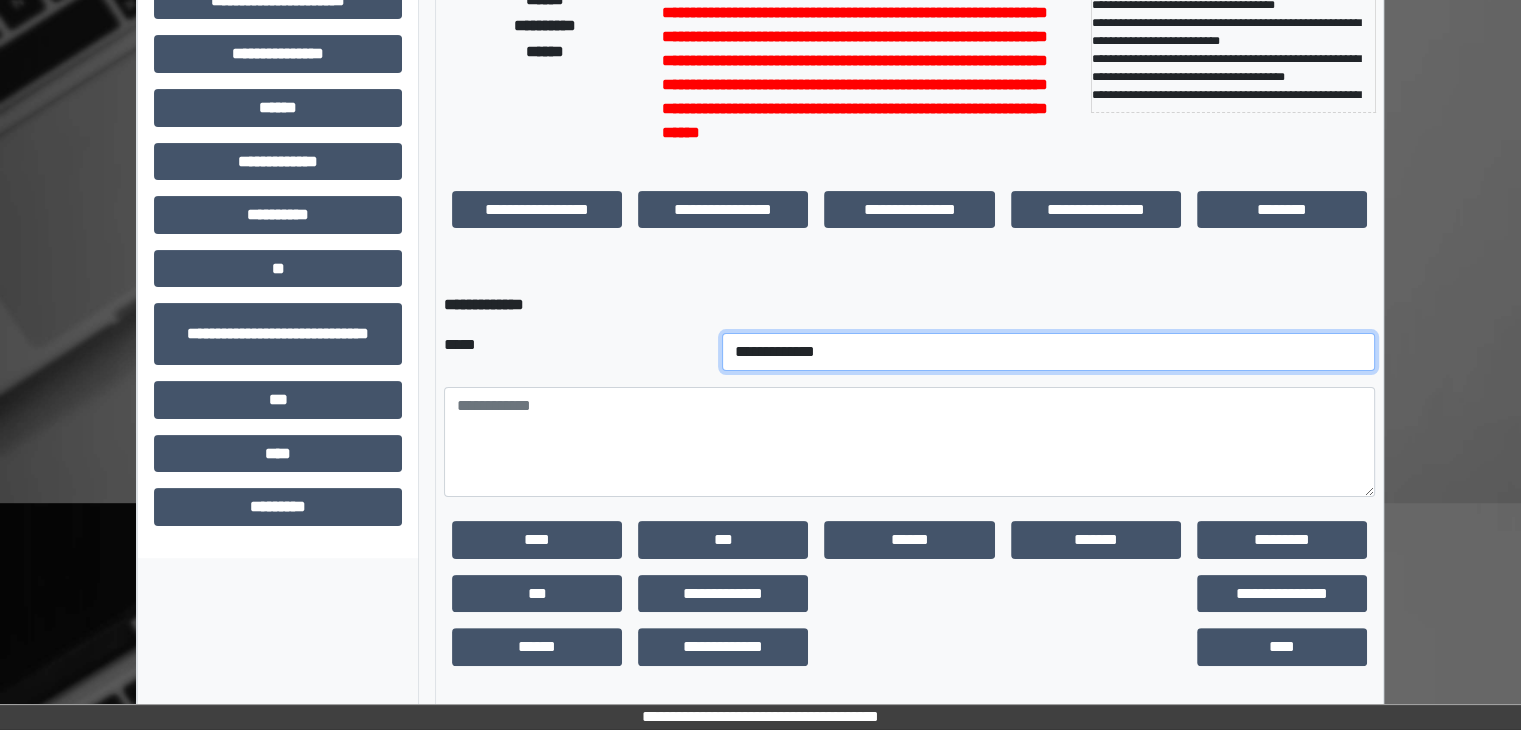 click on "**********" at bounding box center (1049, 352) 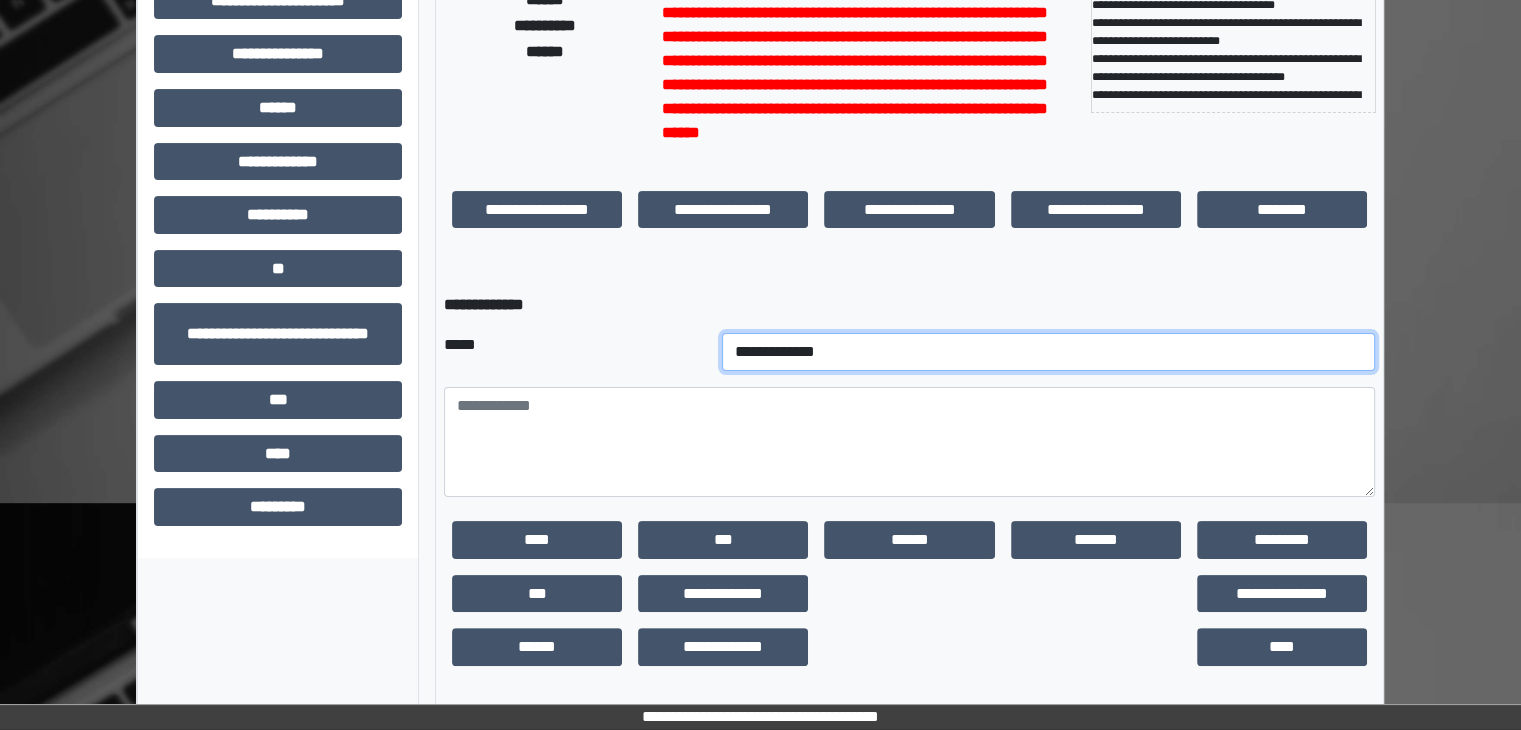 click on "**********" at bounding box center (1049, 352) 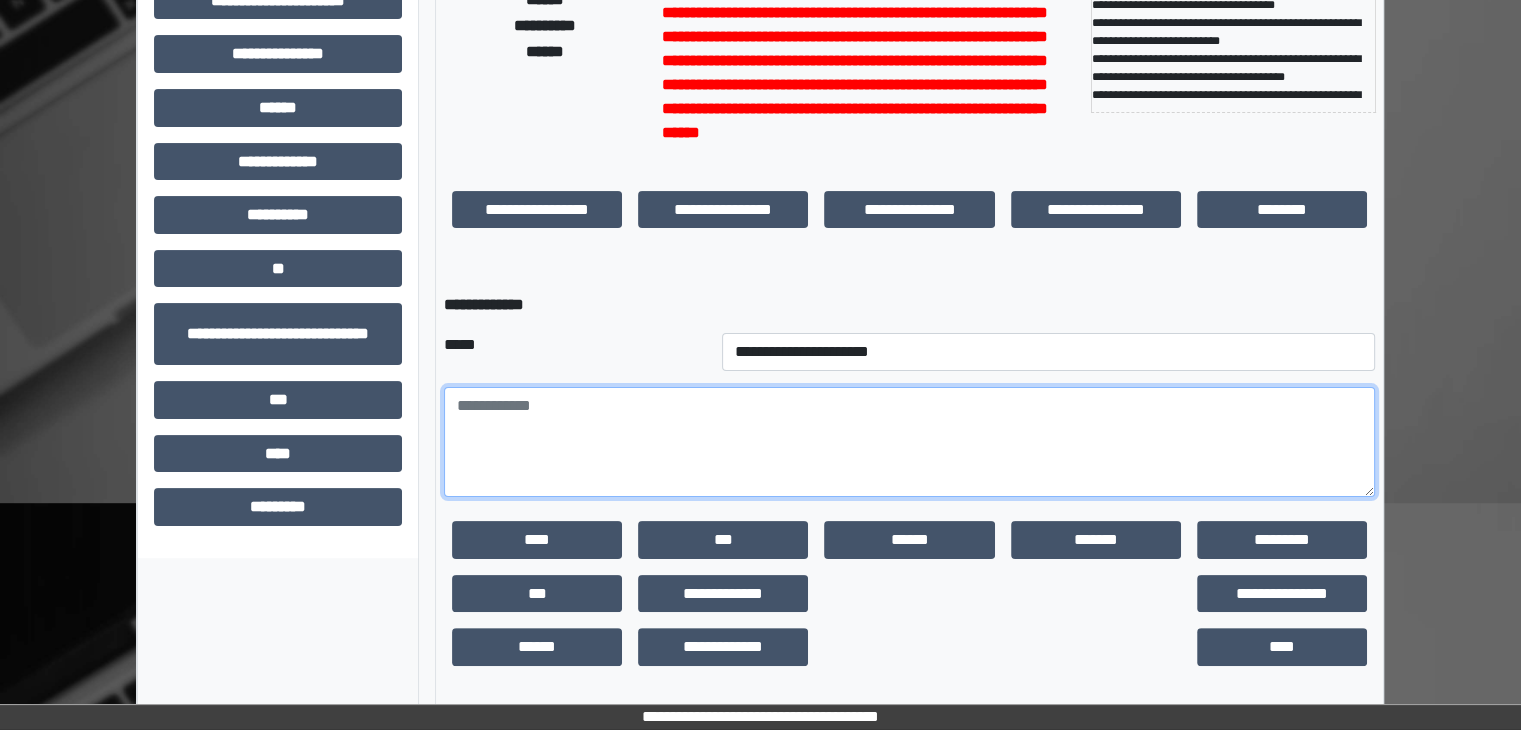 click at bounding box center (909, 442) 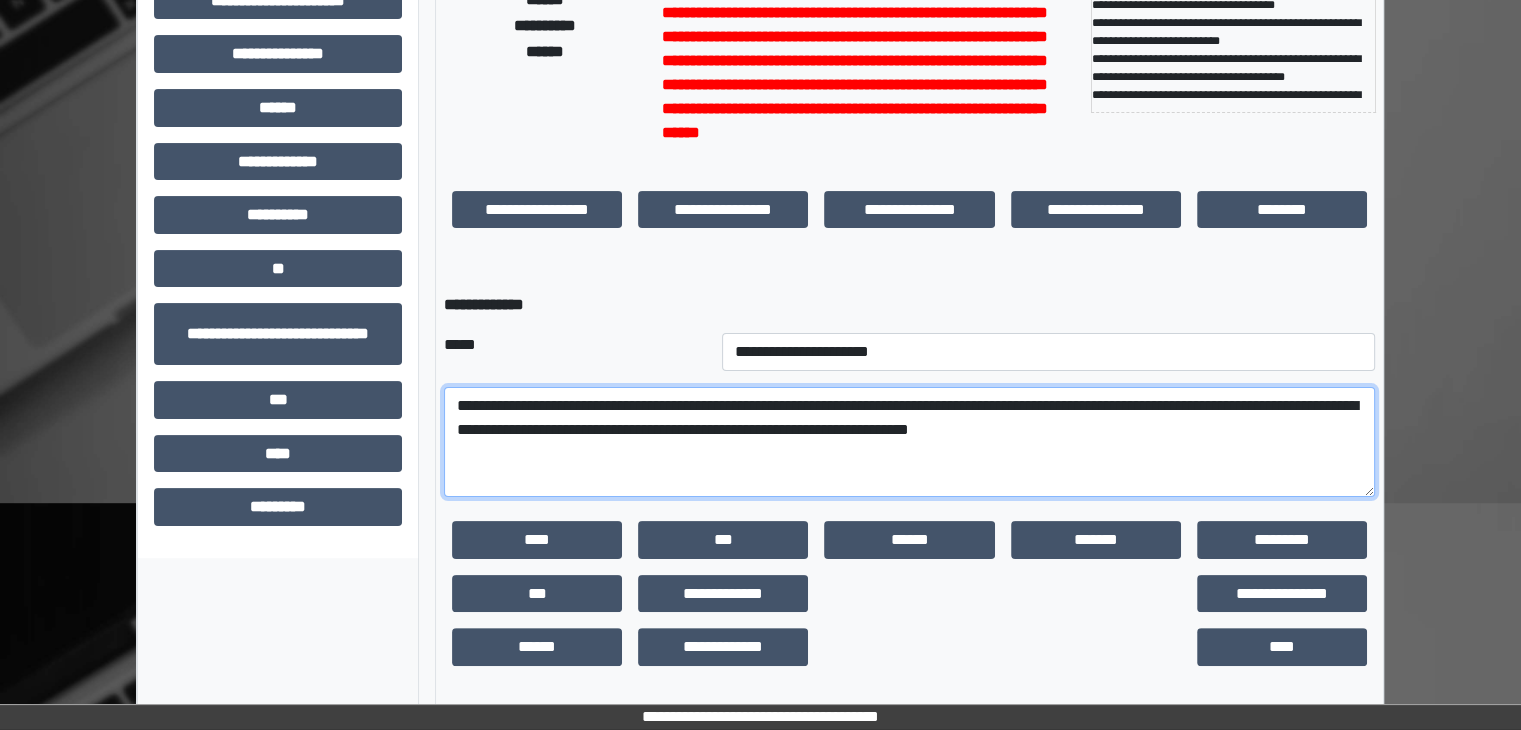 click on "**********" at bounding box center [909, 442] 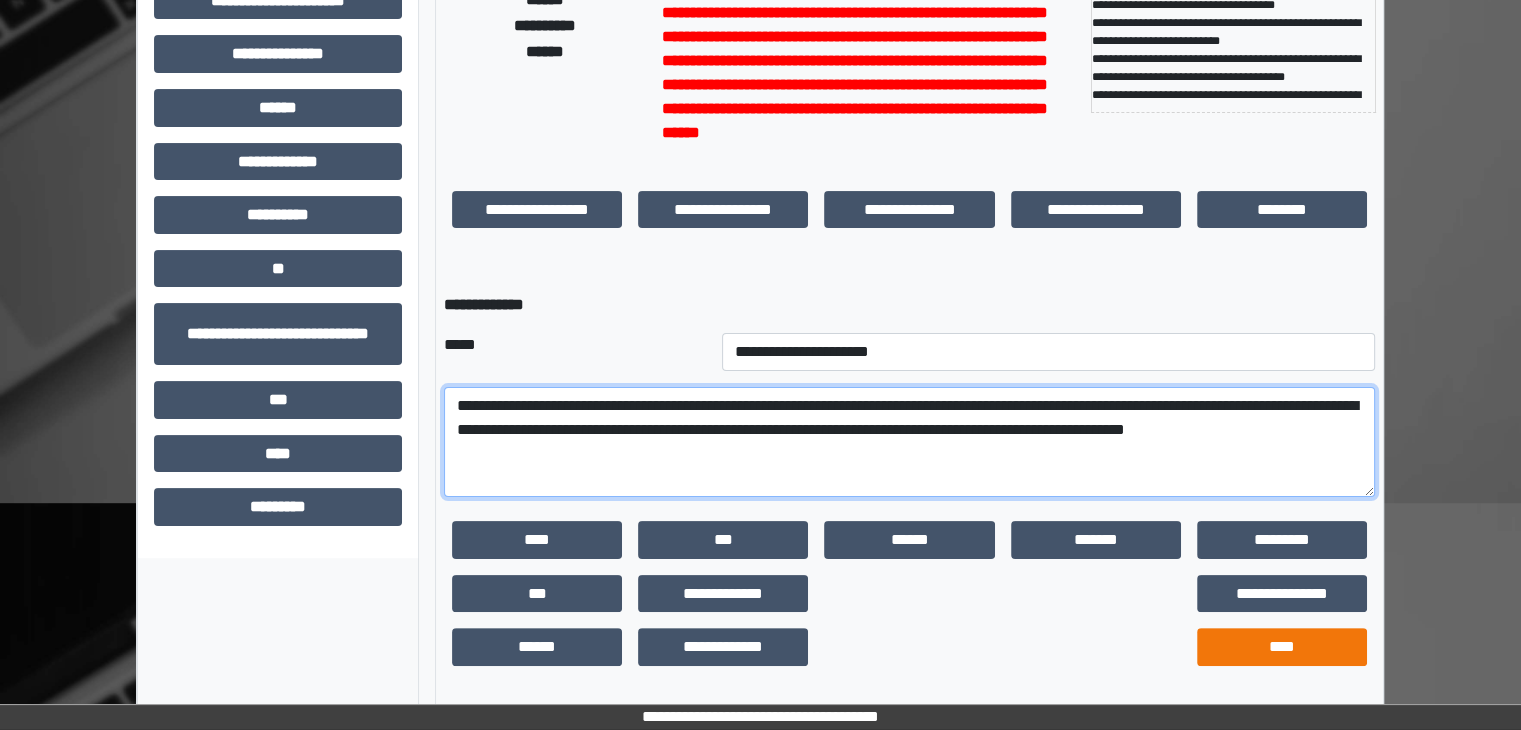 type on "**********" 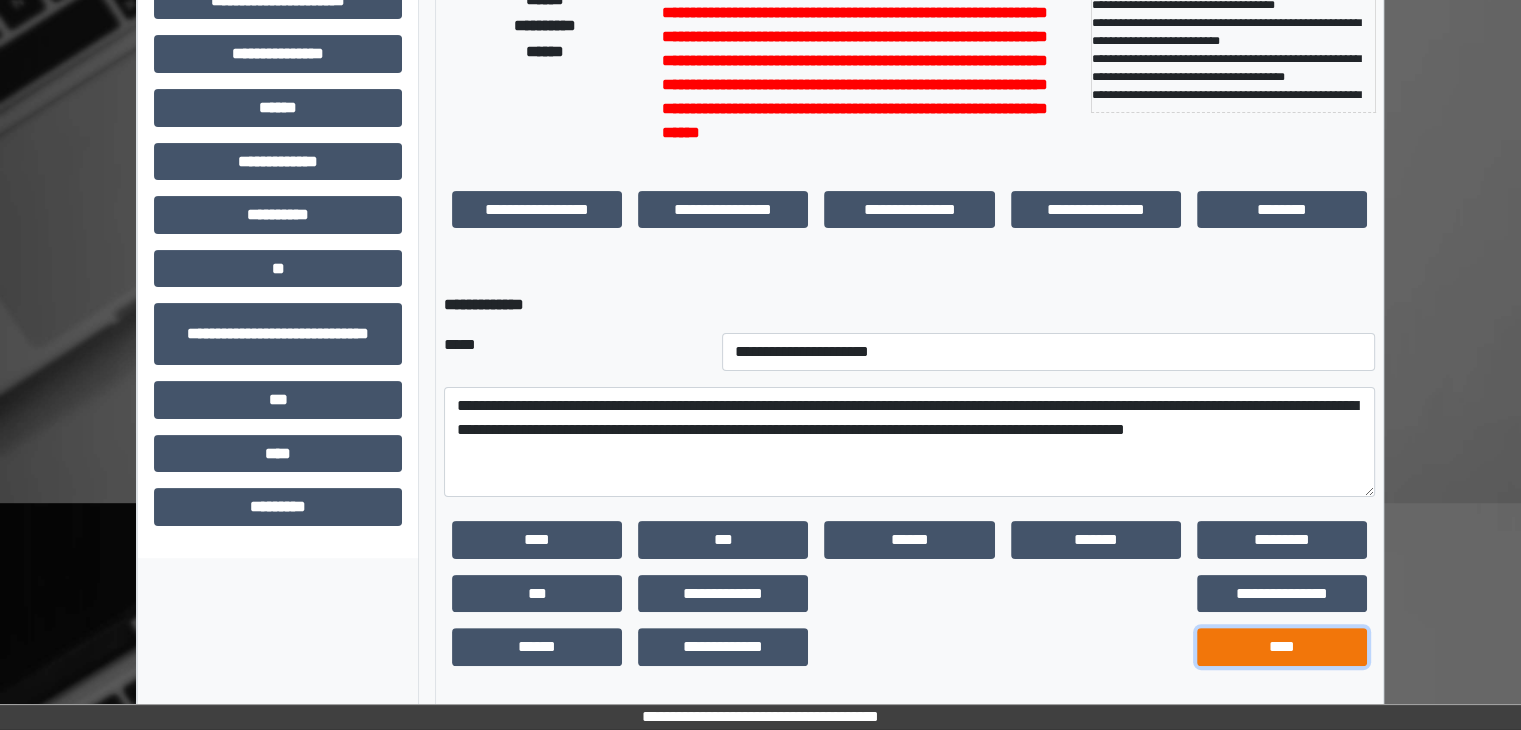 click on "****" at bounding box center (1282, 647) 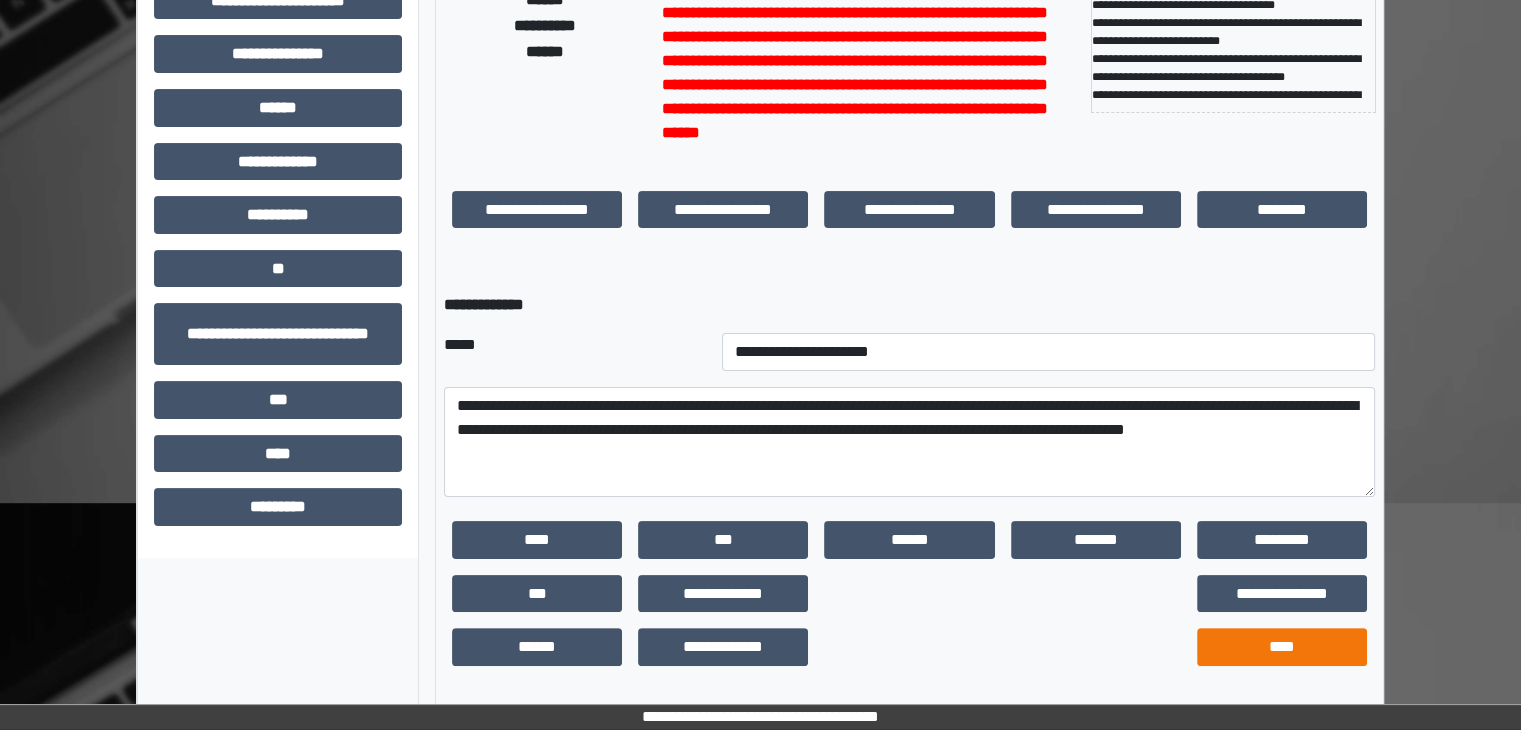 scroll, scrollTop: 192, scrollLeft: 0, axis: vertical 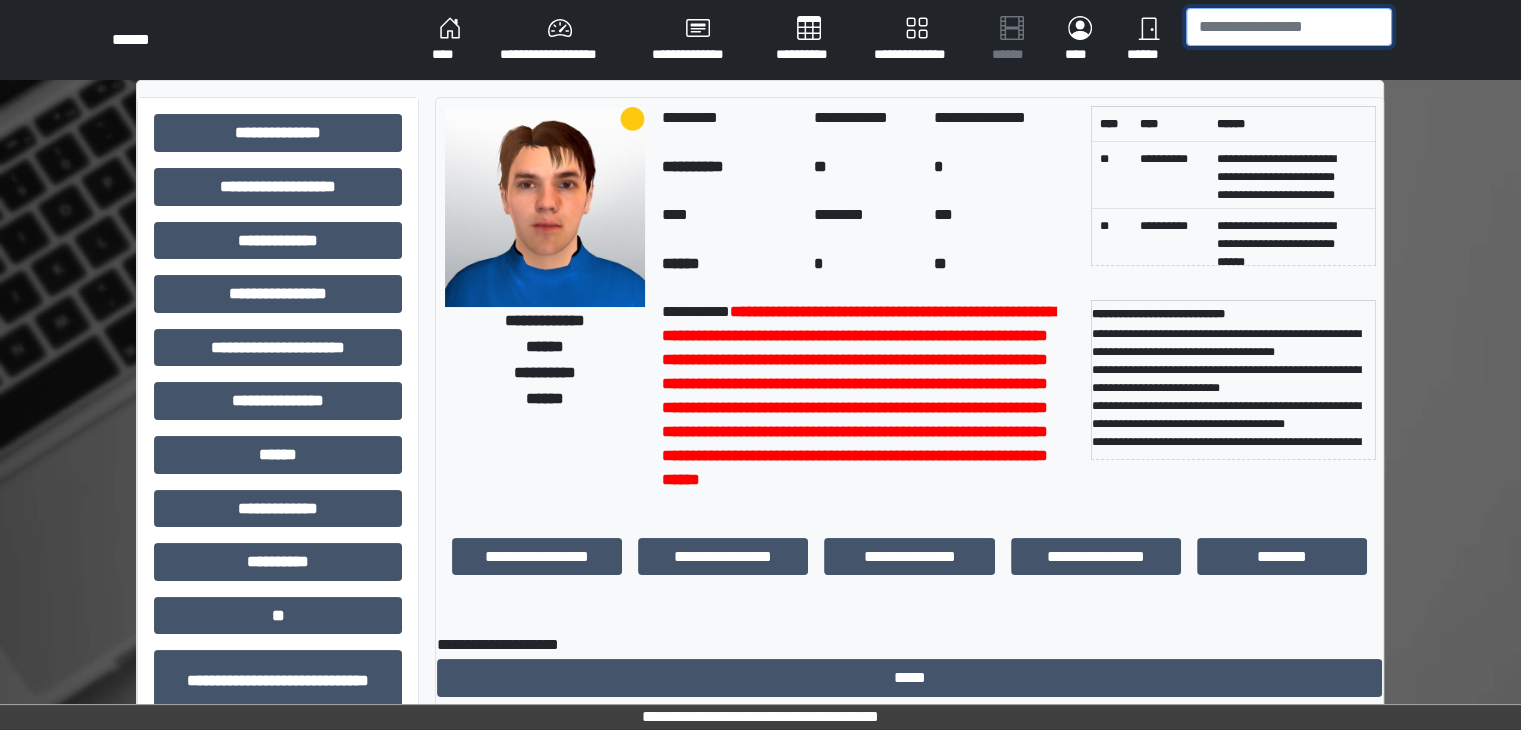 click at bounding box center [1289, 27] 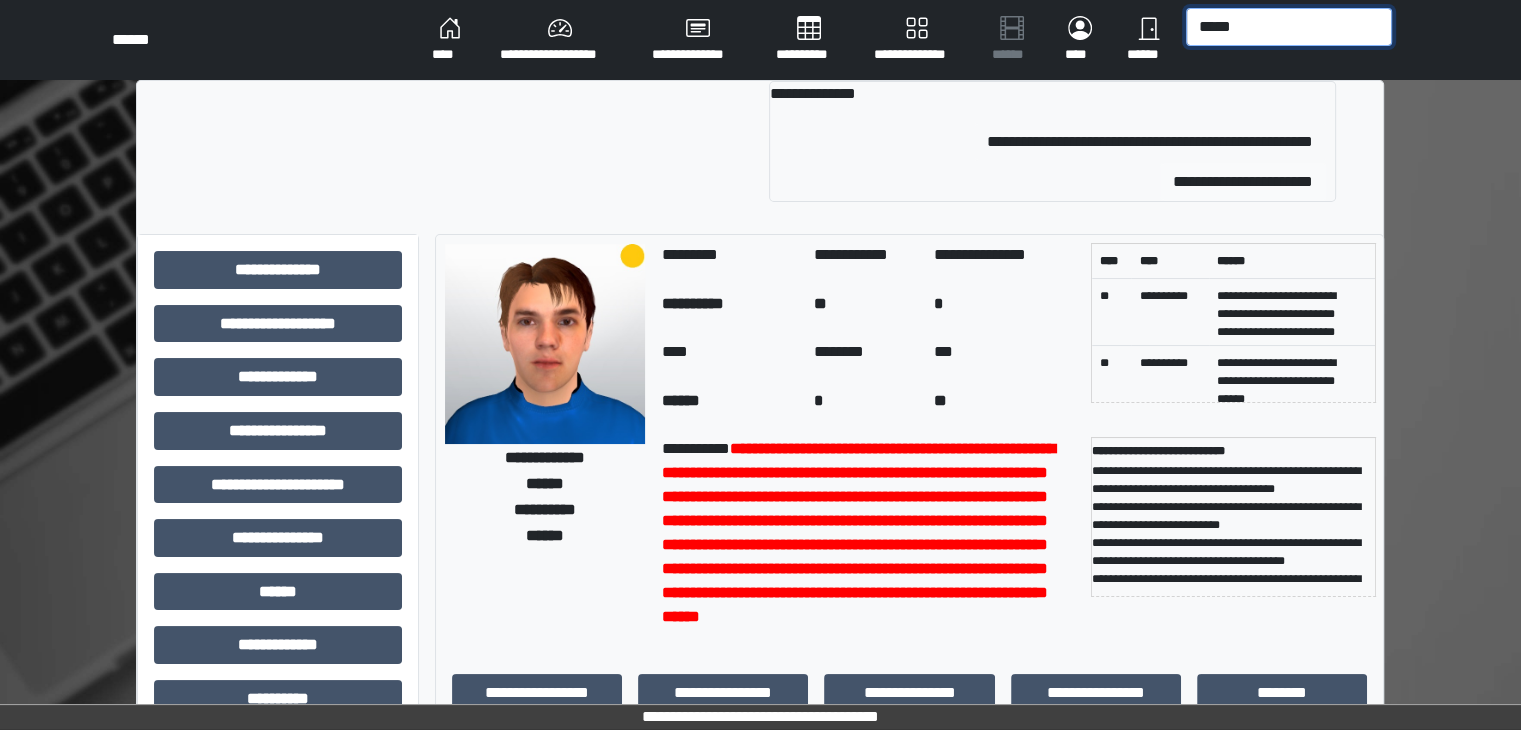 type on "*****" 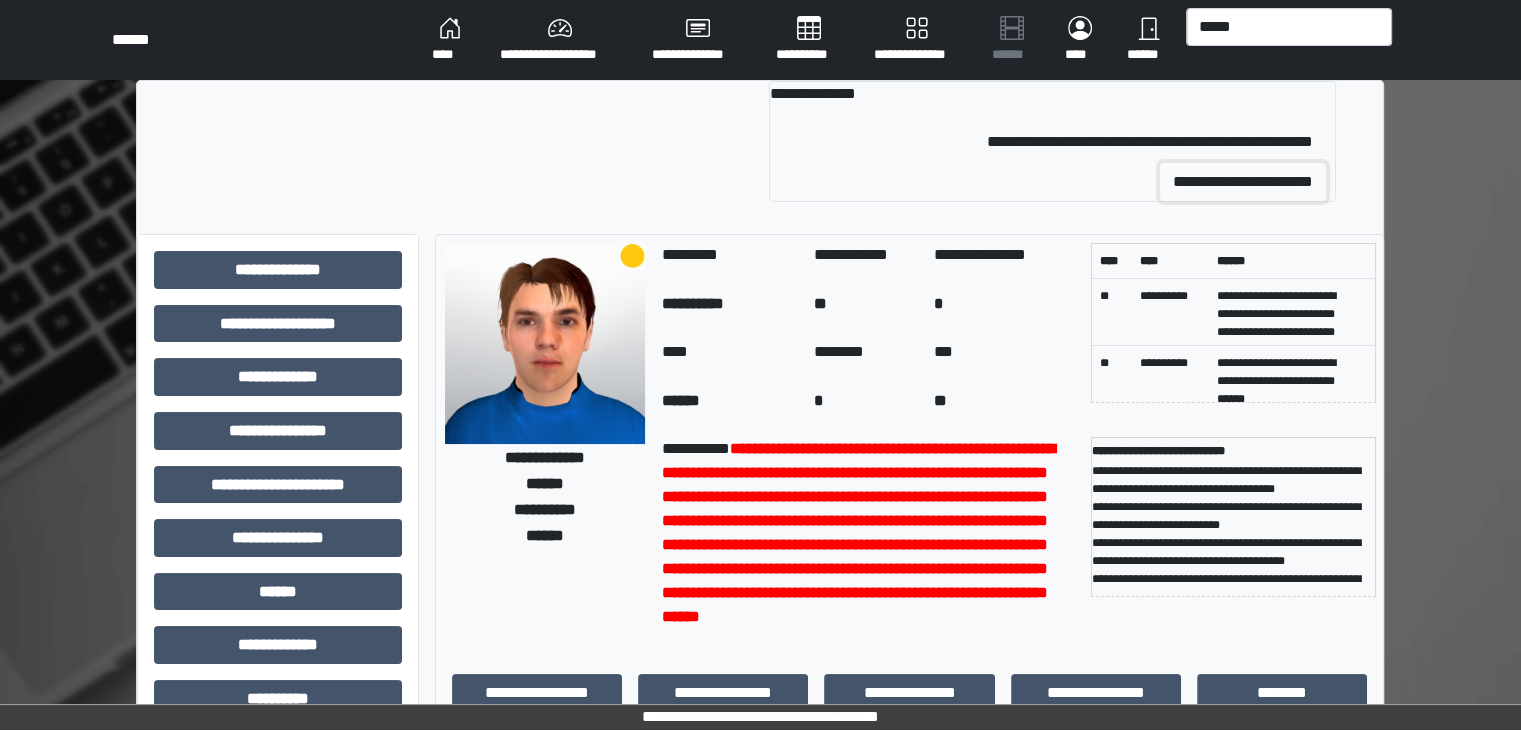 click on "**********" at bounding box center [1243, 182] 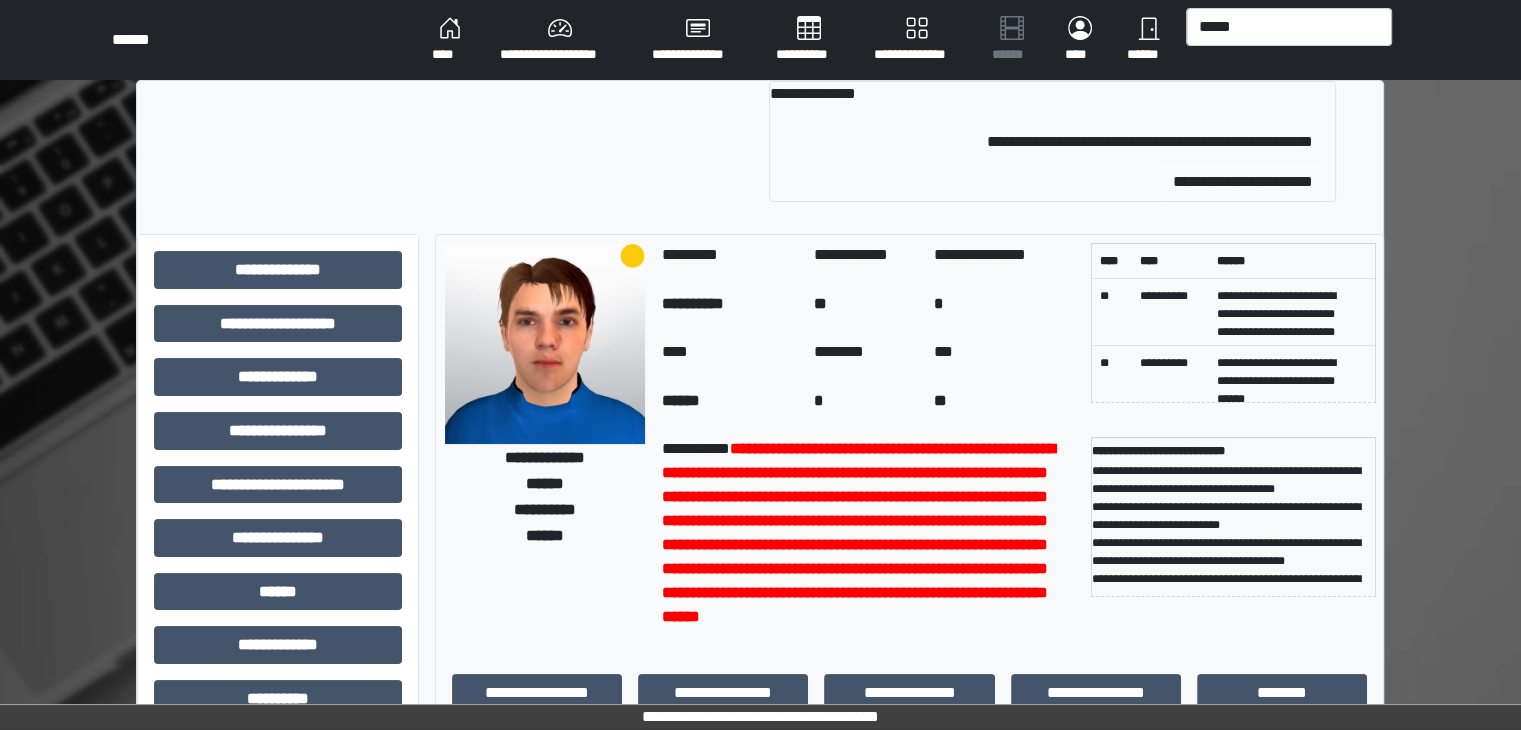 type 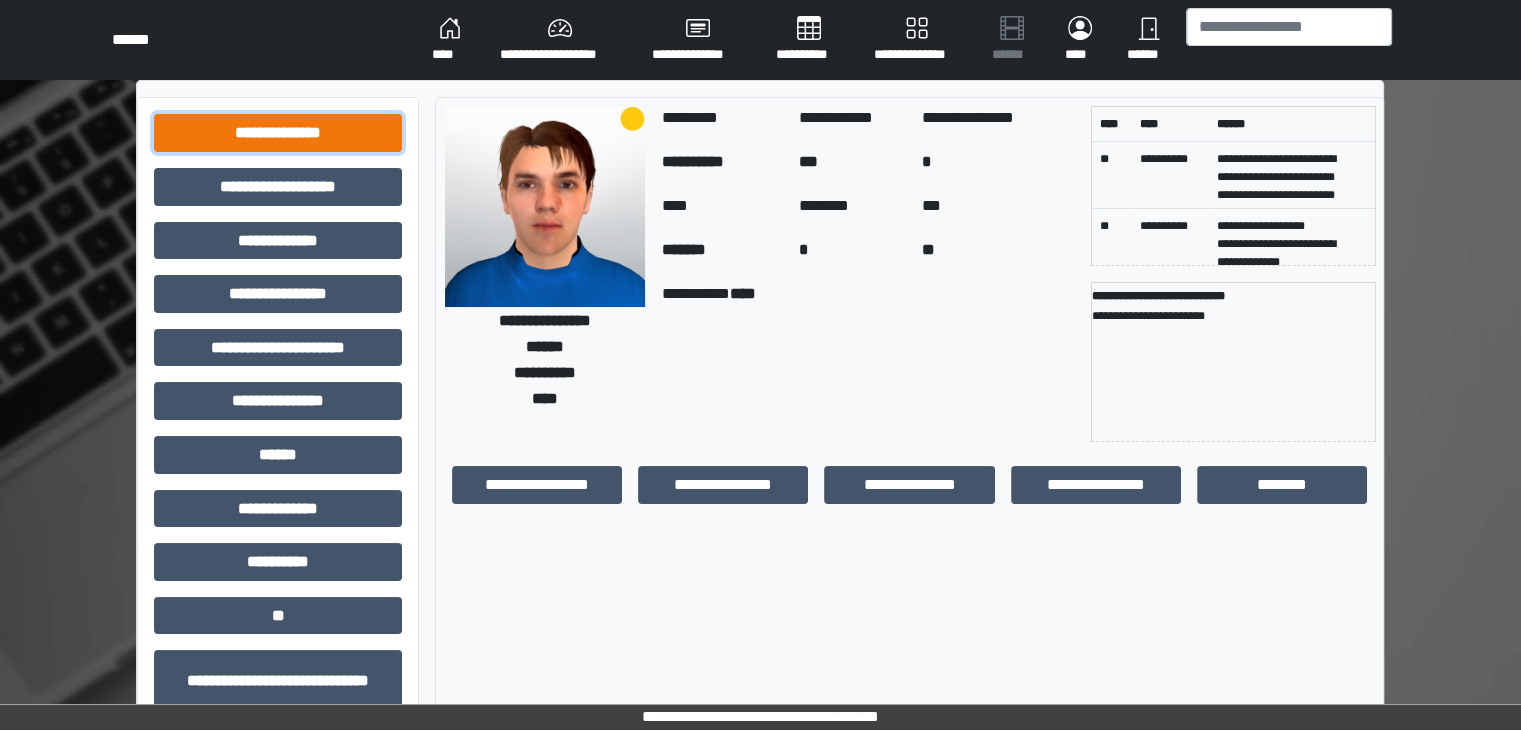 click on "**********" at bounding box center [278, 133] 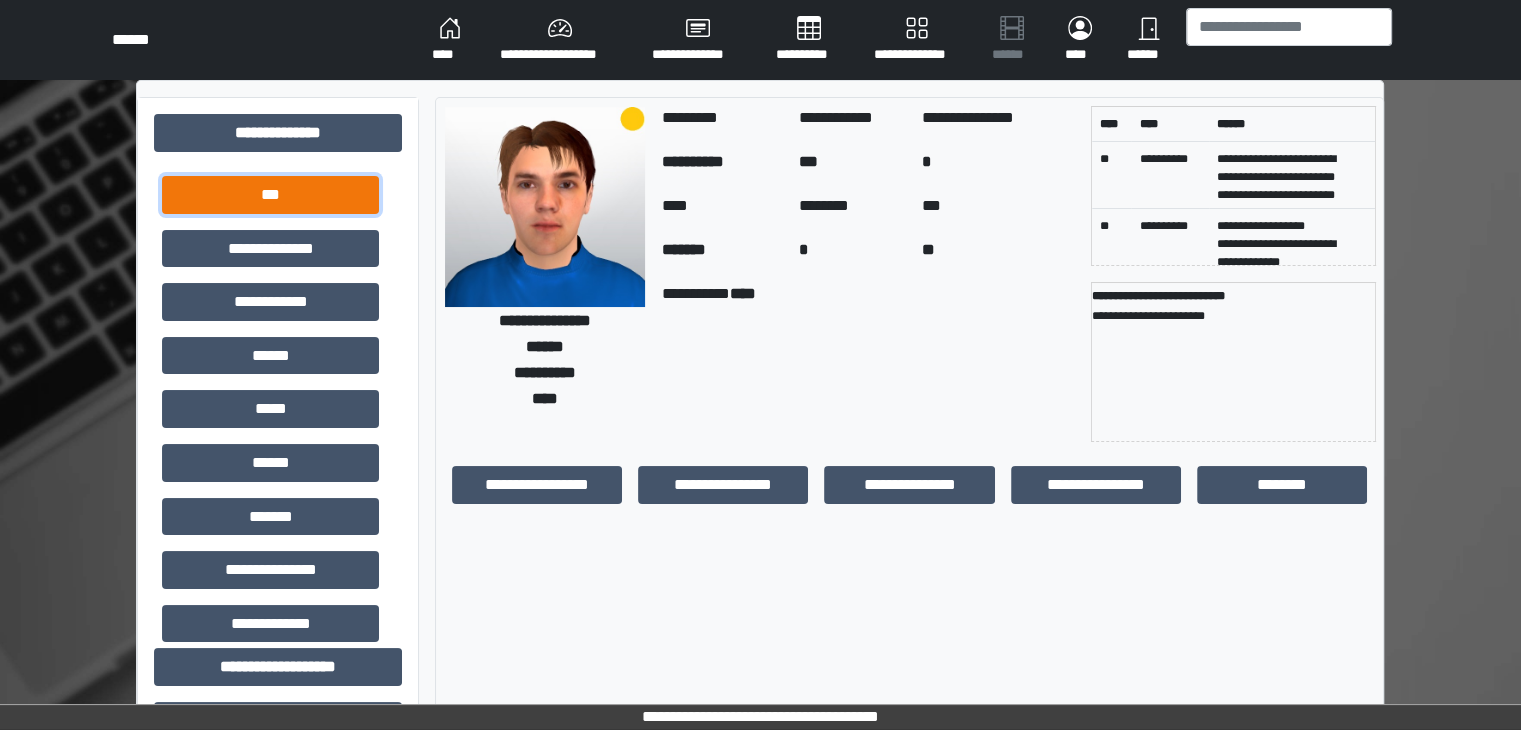 click on "***" at bounding box center (270, 195) 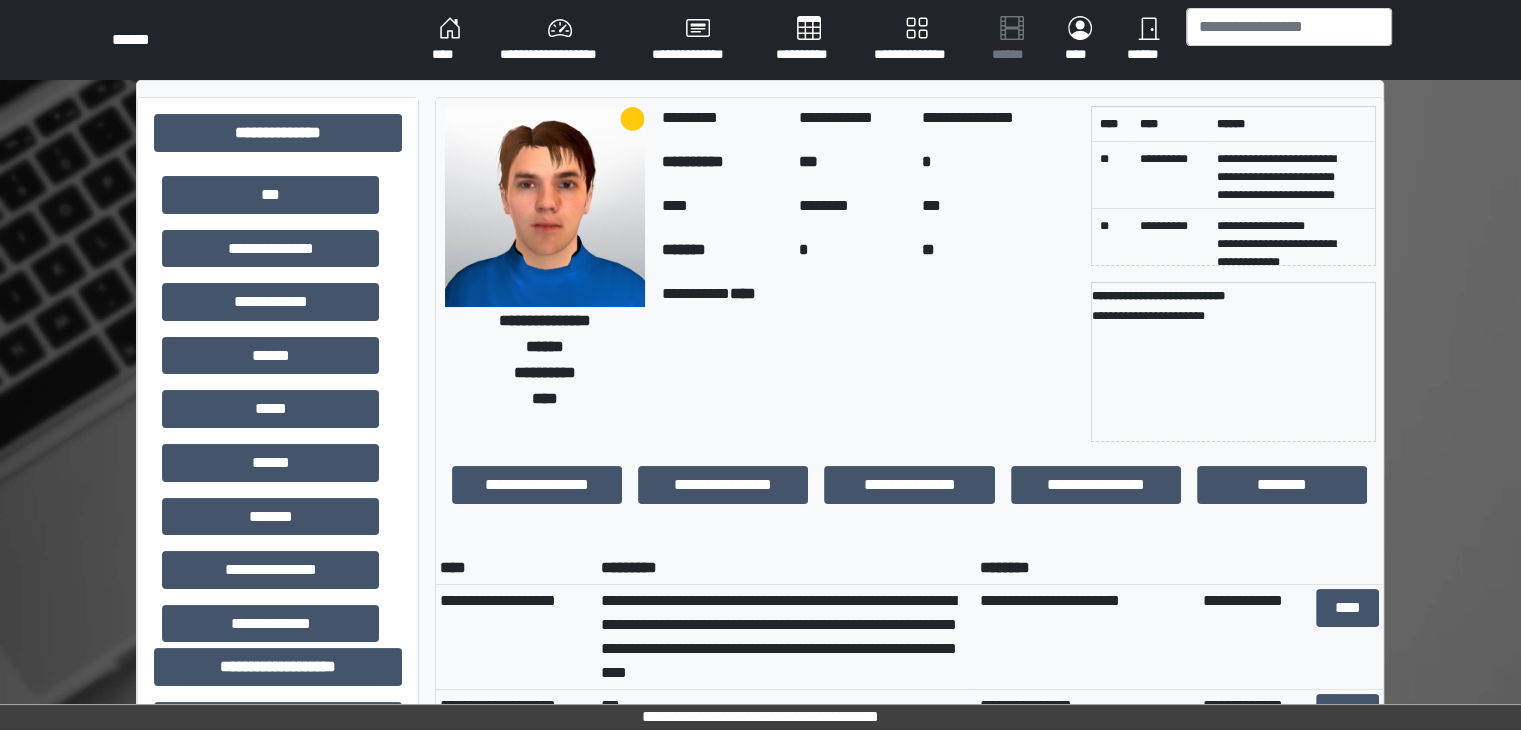 drag, startPoint x: 1519, startPoint y: 185, endPoint x: 1527, endPoint y: 217, distance: 32.984844 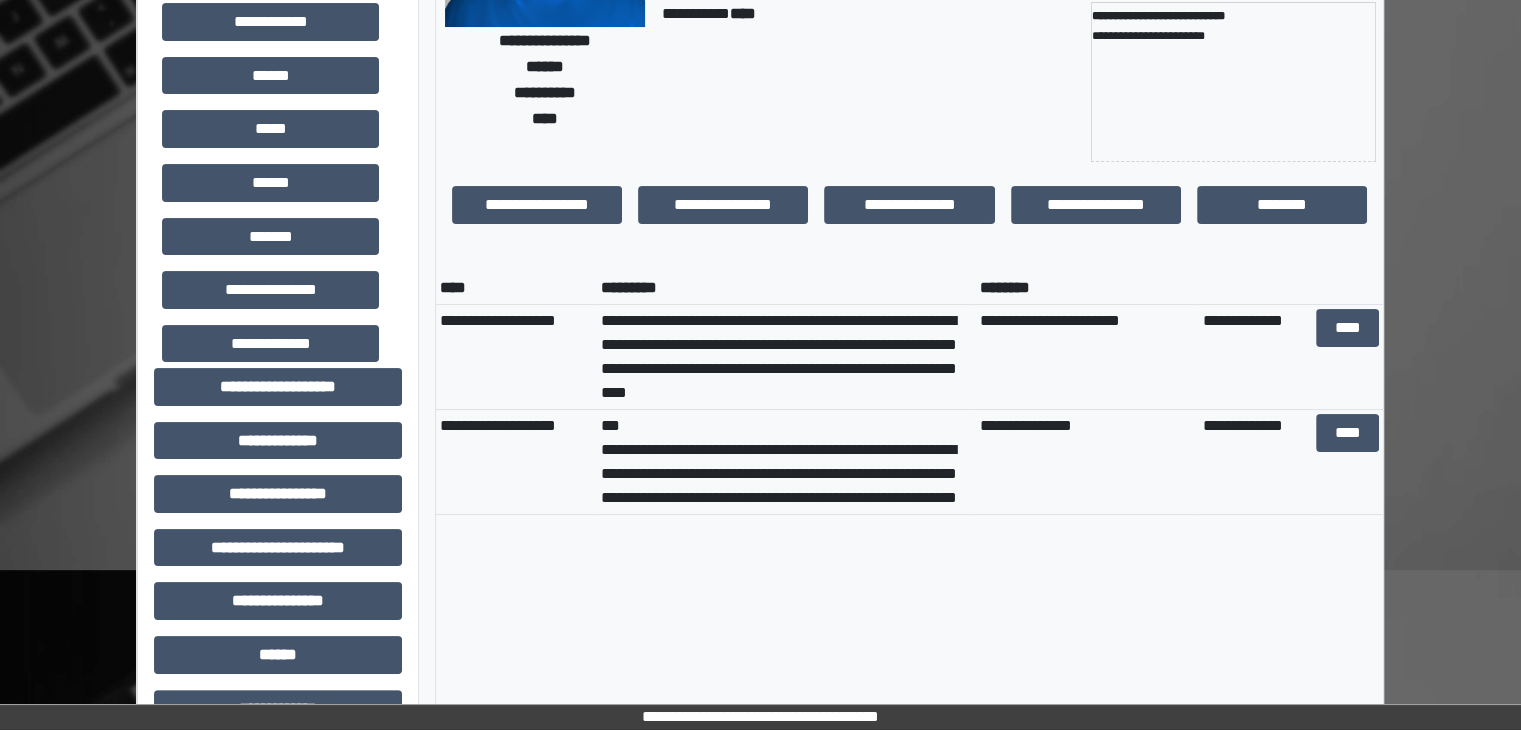 scroll, scrollTop: 0, scrollLeft: 0, axis: both 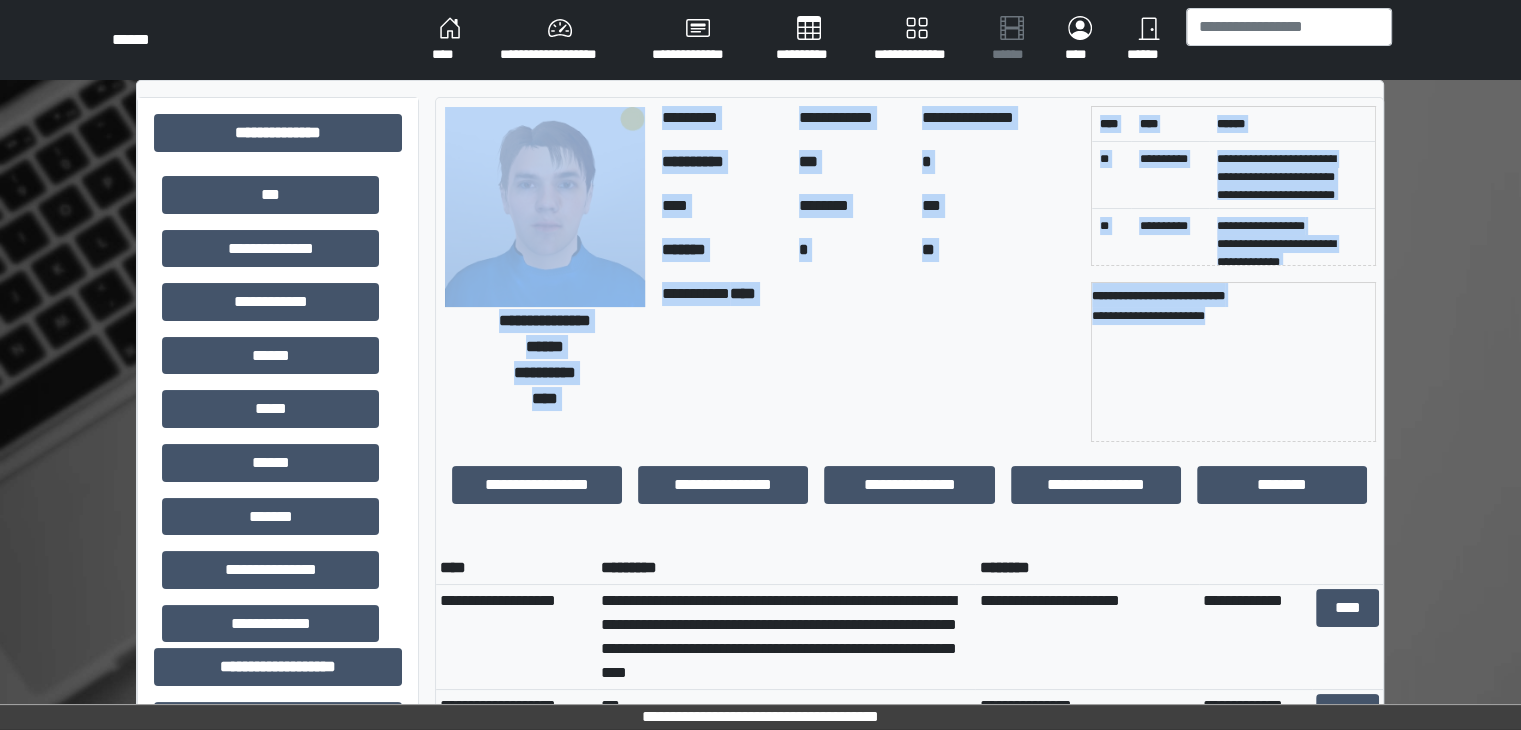 drag, startPoint x: 1361, startPoint y: 435, endPoint x: 1535, endPoint y: 487, distance: 181.60396 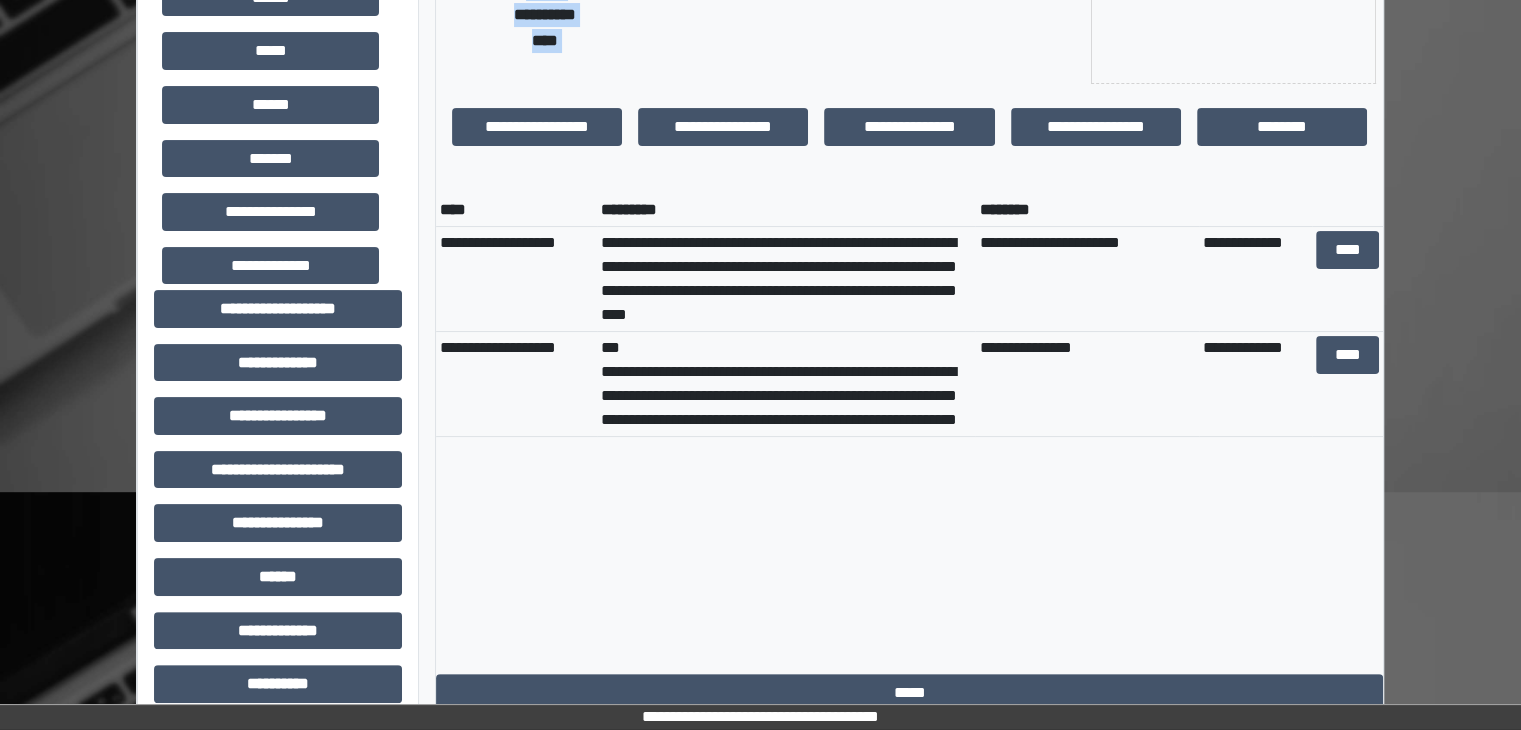 scroll, scrollTop: 400, scrollLeft: 0, axis: vertical 